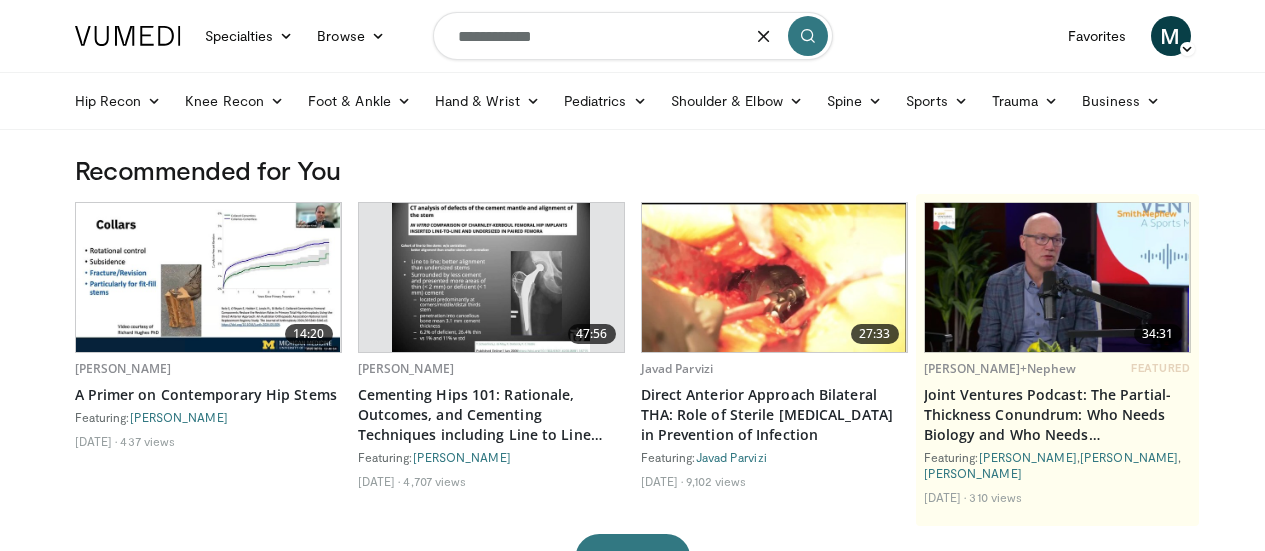scroll, scrollTop: 0, scrollLeft: 0, axis: both 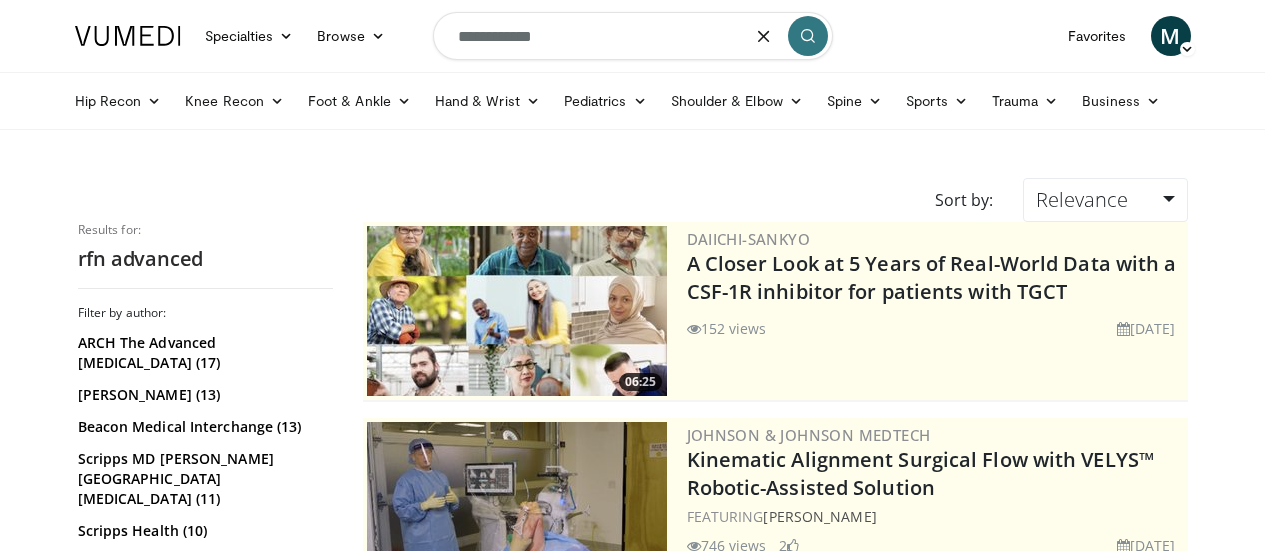 drag, startPoint x: 570, startPoint y: 38, endPoint x: 487, endPoint y: 37, distance: 83.00603 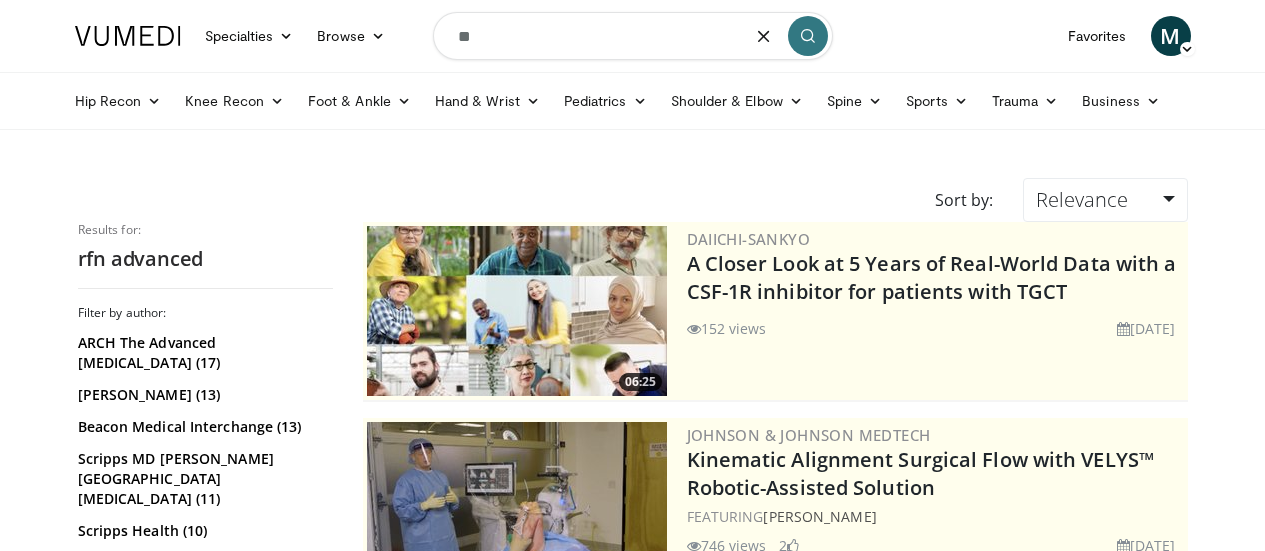type on "*" 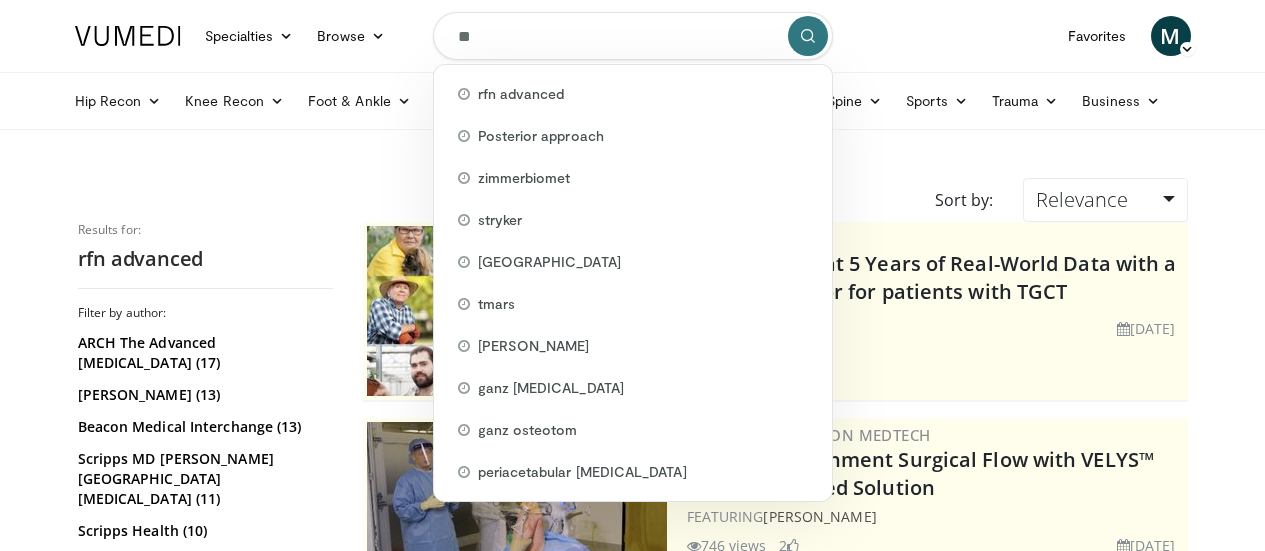 type on "*" 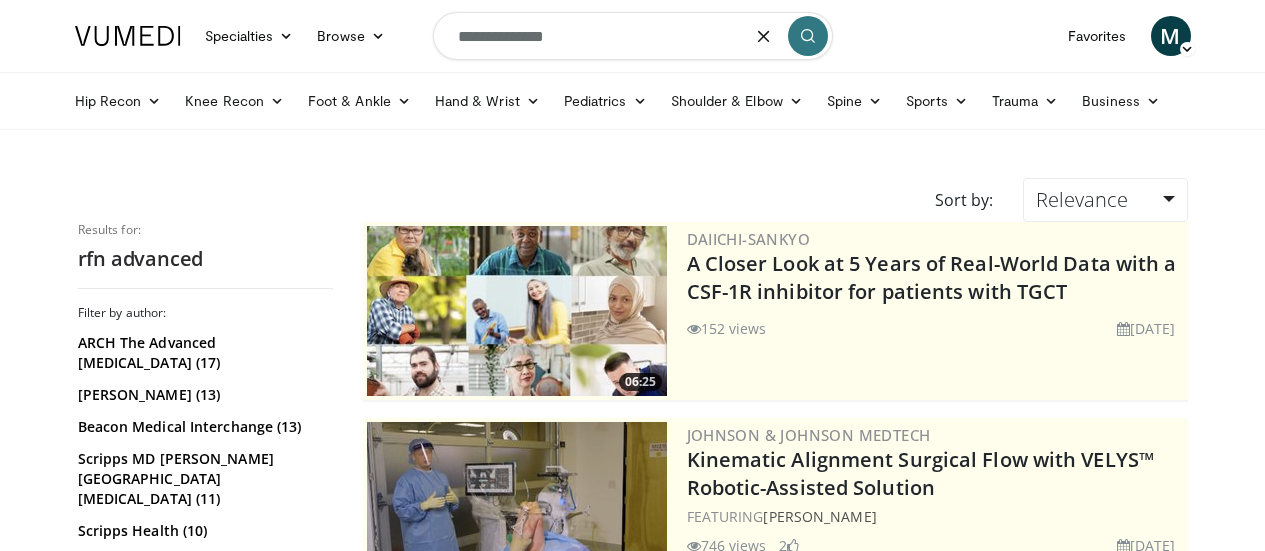 type on "**********" 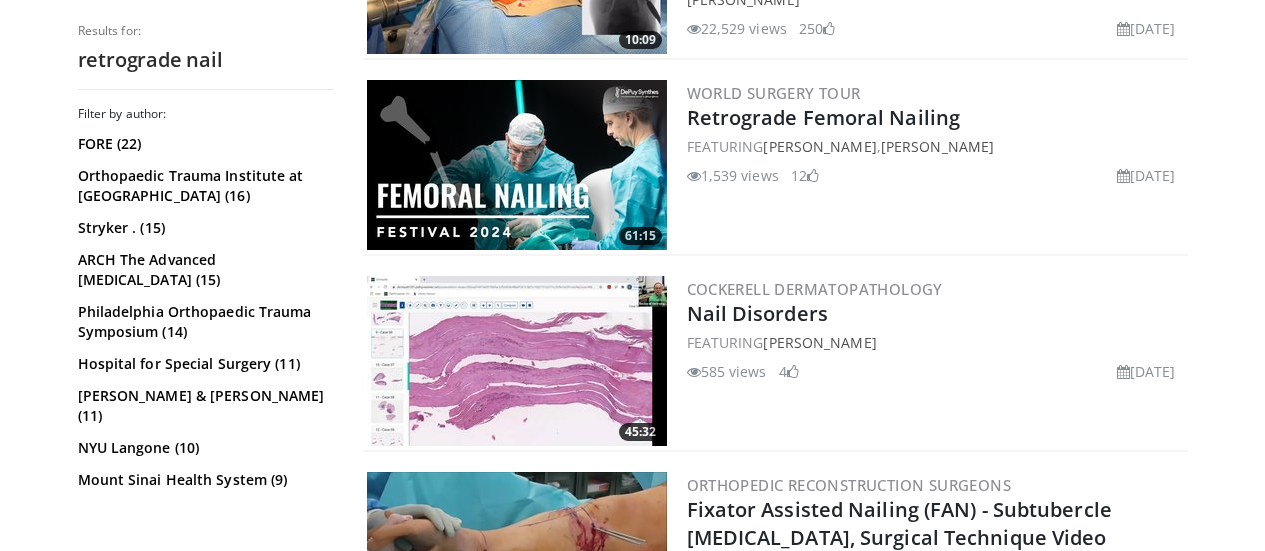scroll, scrollTop: 1800, scrollLeft: 0, axis: vertical 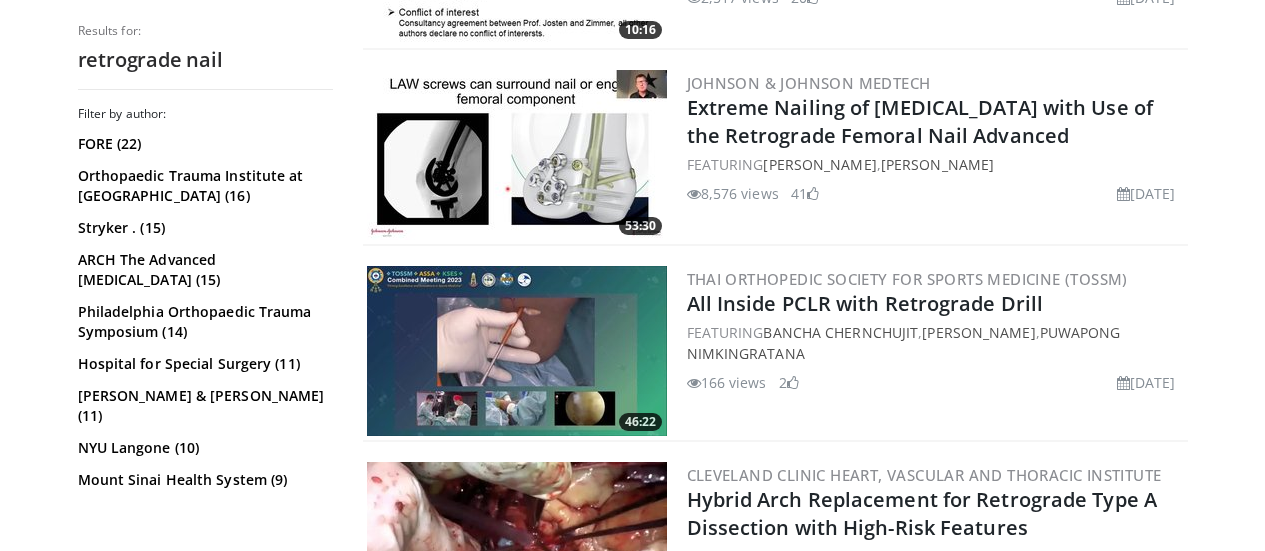drag, startPoint x: 721, startPoint y: 142, endPoint x: 732, endPoint y: 153, distance: 15.556349 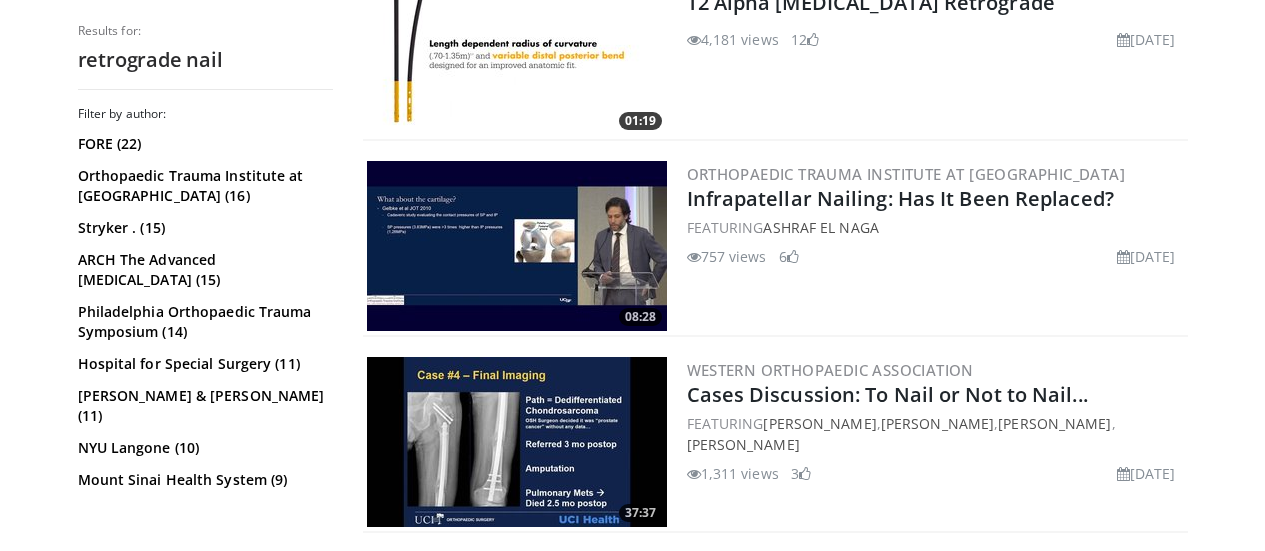 scroll, scrollTop: 3900, scrollLeft: 0, axis: vertical 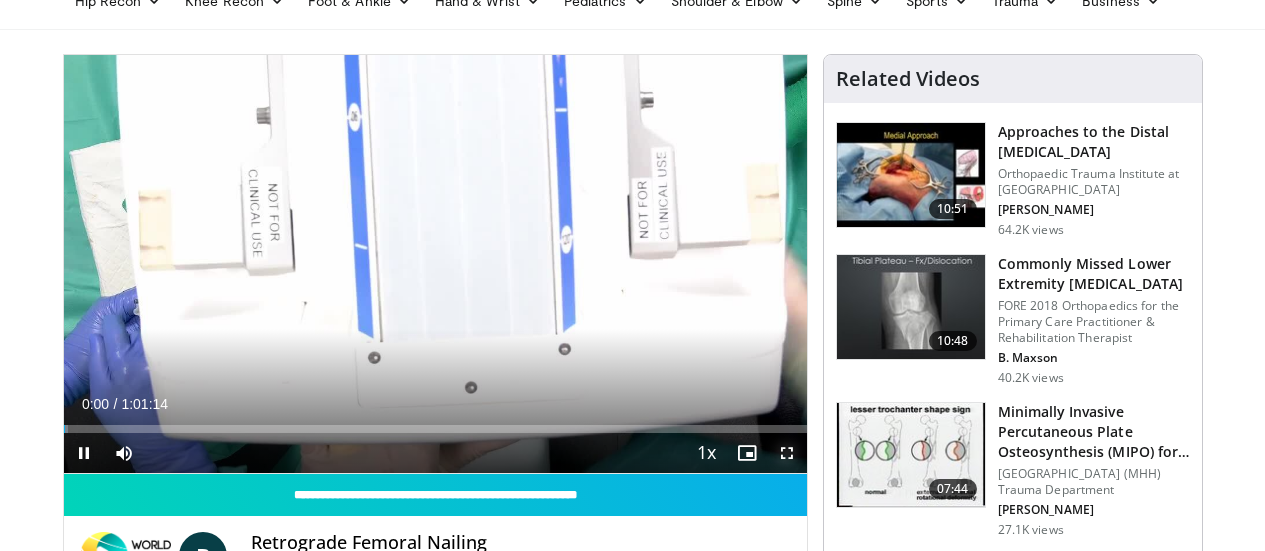 click at bounding box center [787, 453] 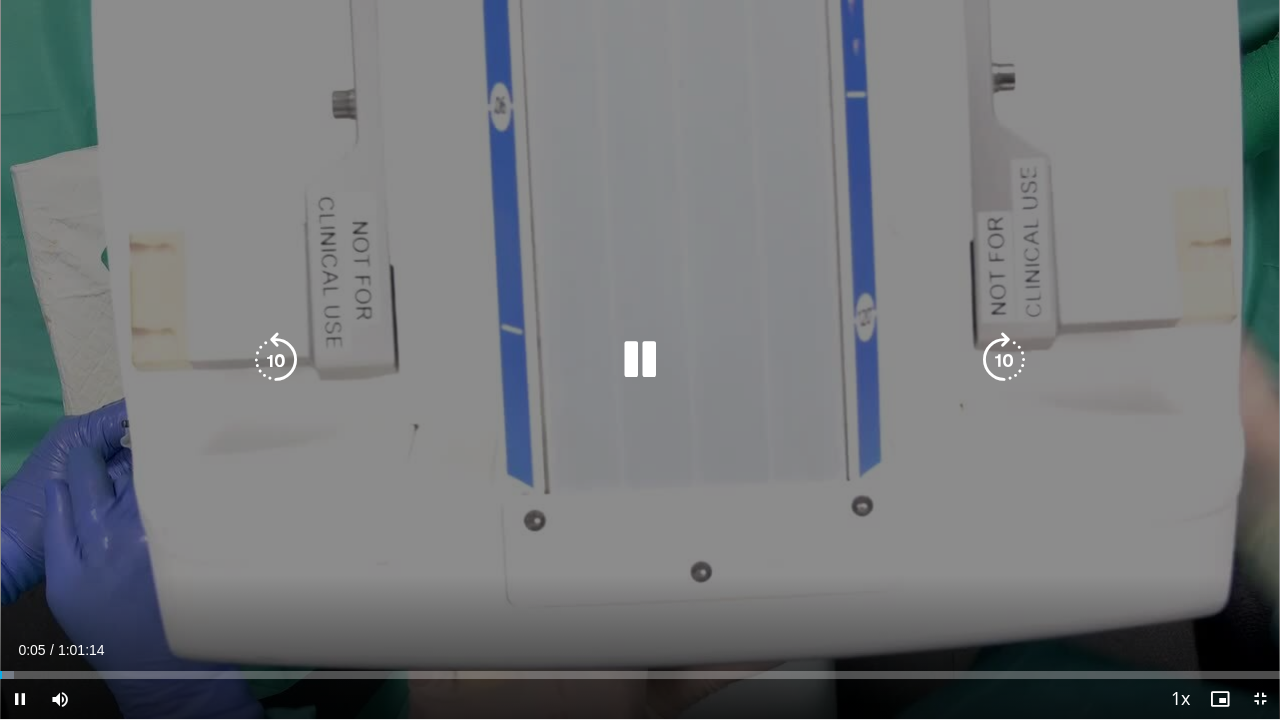 click on "**********" at bounding box center [640, 360] 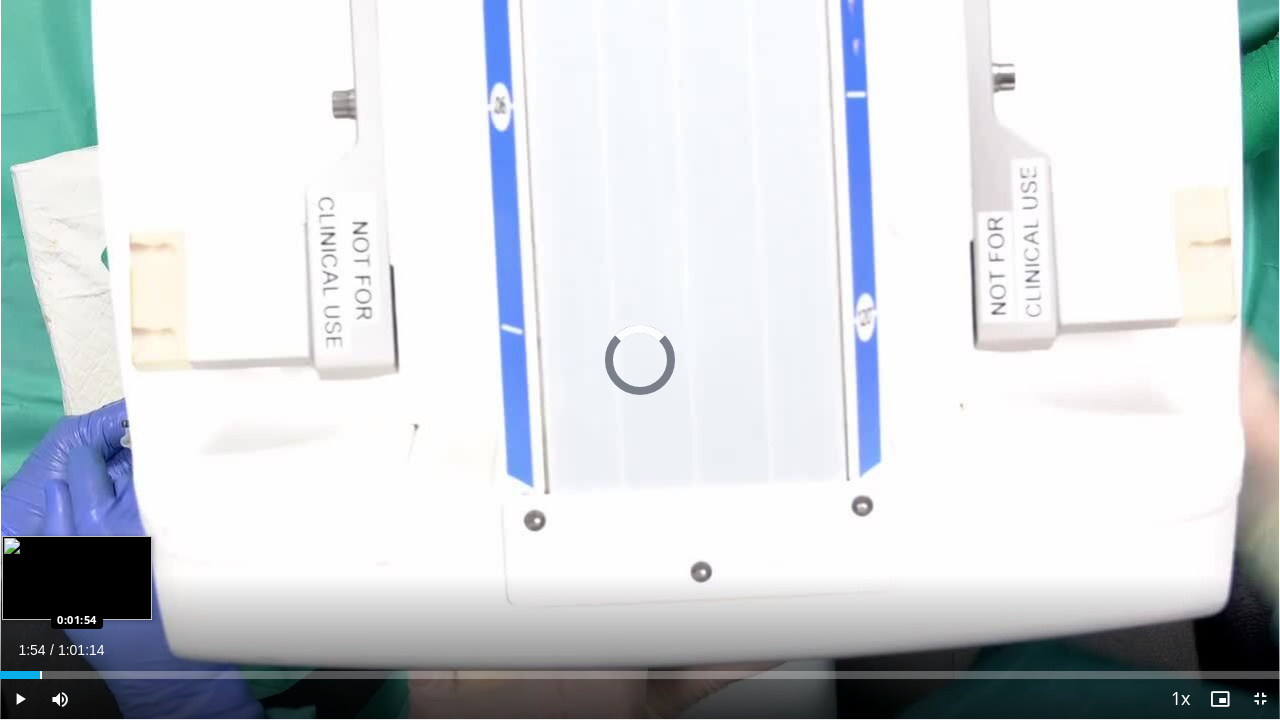click on "Loaded :  1.35% 0:00:08 0:01:54" at bounding box center (640, 669) 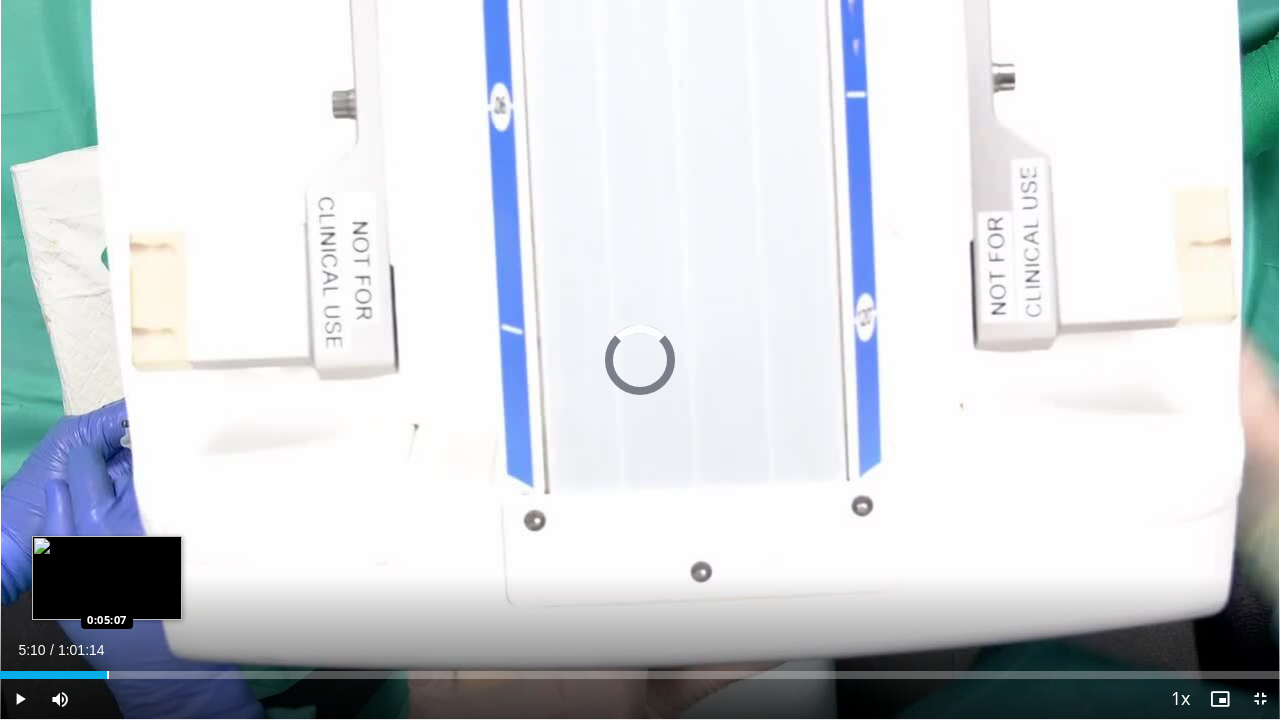click on "Loaded :  4.08% 0:05:10 0:05:07" at bounding box center (640, 669) 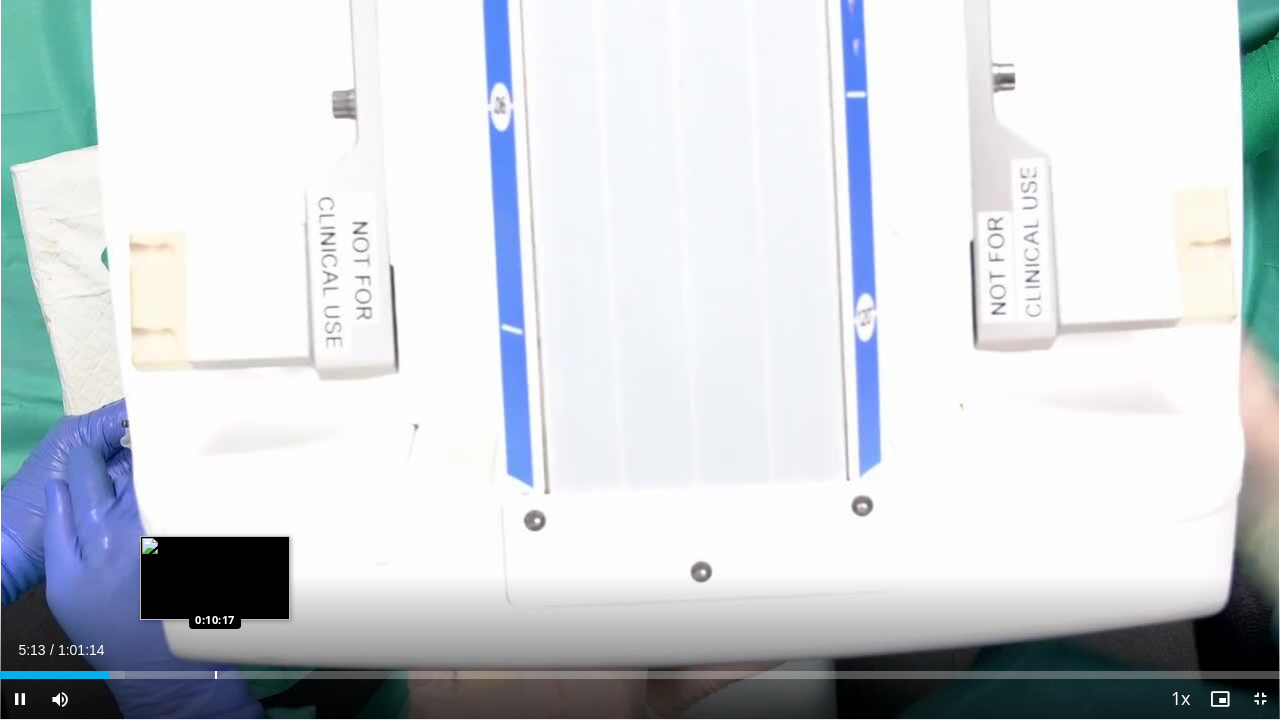 click on "Loaded :  9.80% 0:05:13 0:10:17" at bounding box center (640, 669) 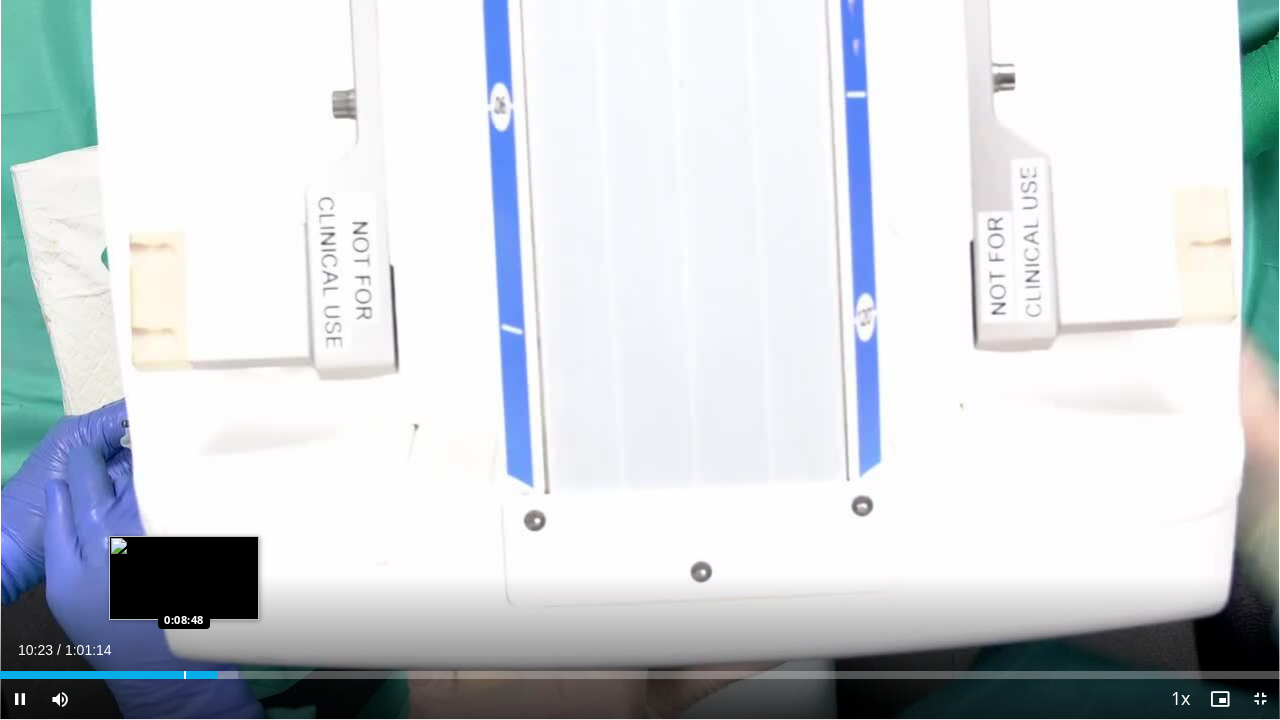 click at bounding box center [185, 675] 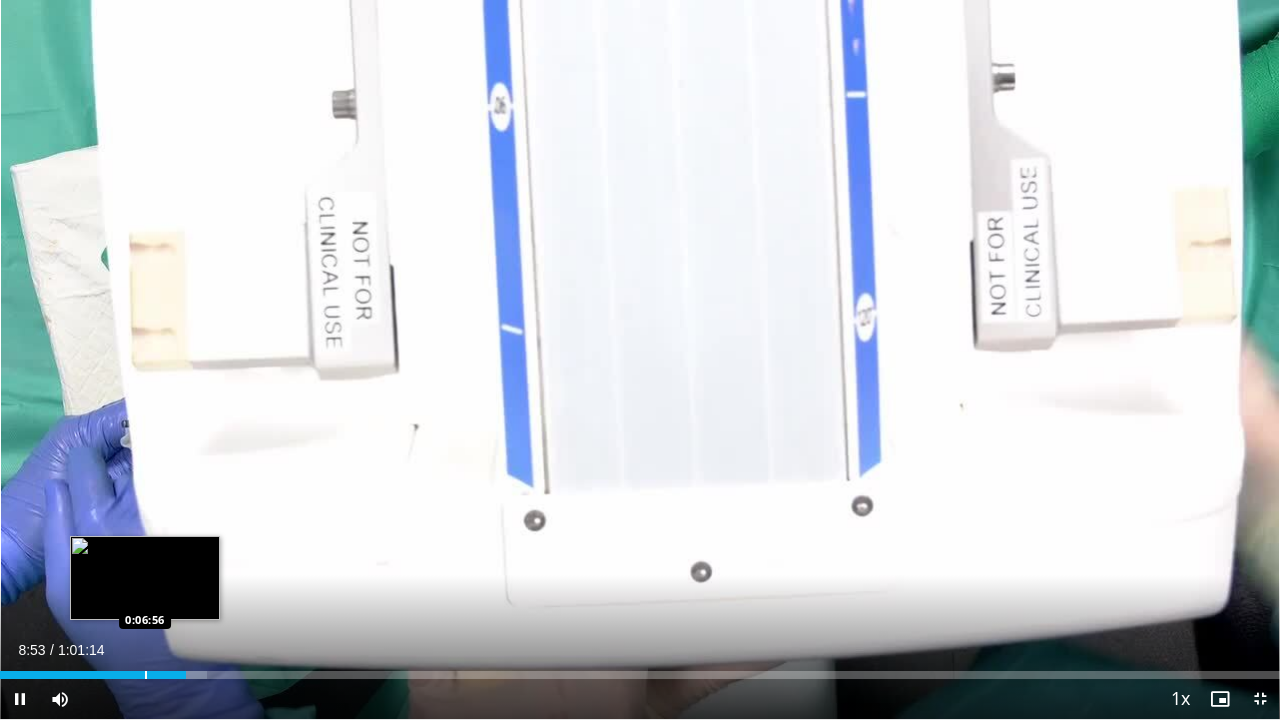 click on "Loaded :  16.20% 0:08:53 0:06:56" at bounding box center (640, 669) 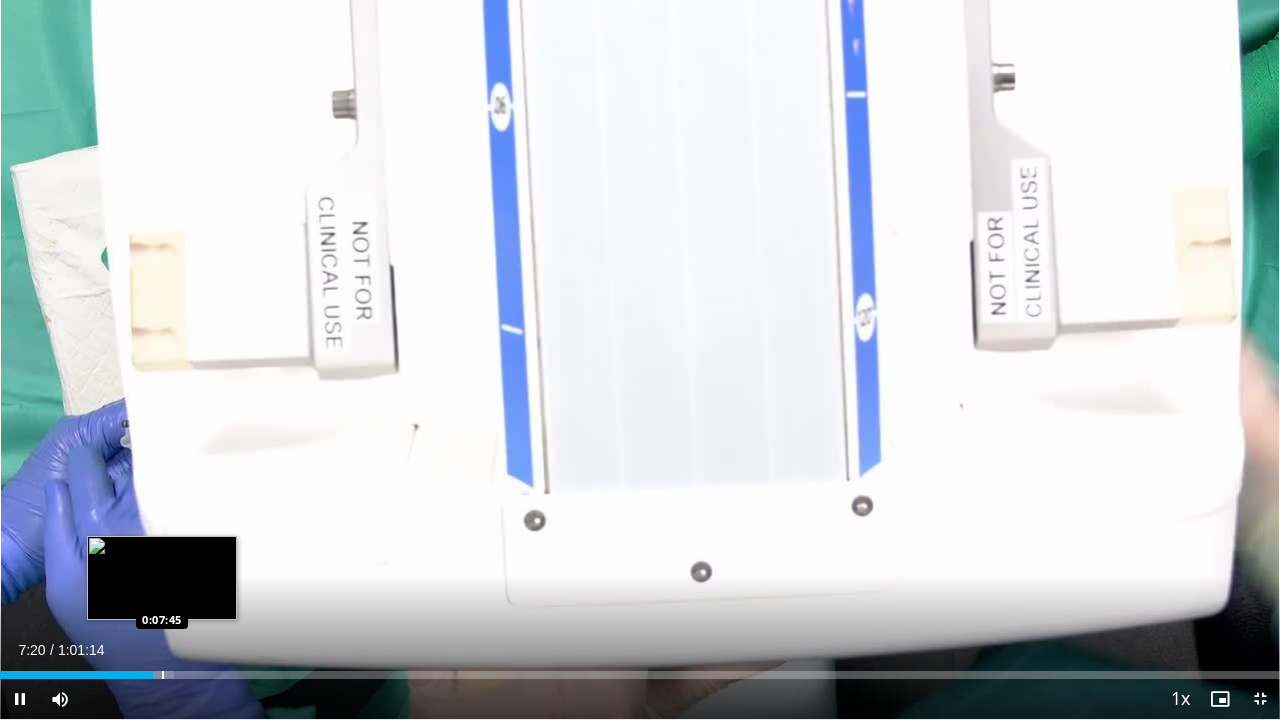 click on "Loaded :  13.61% 0:07:20 0:07:45" at bounding box center [640, 675] 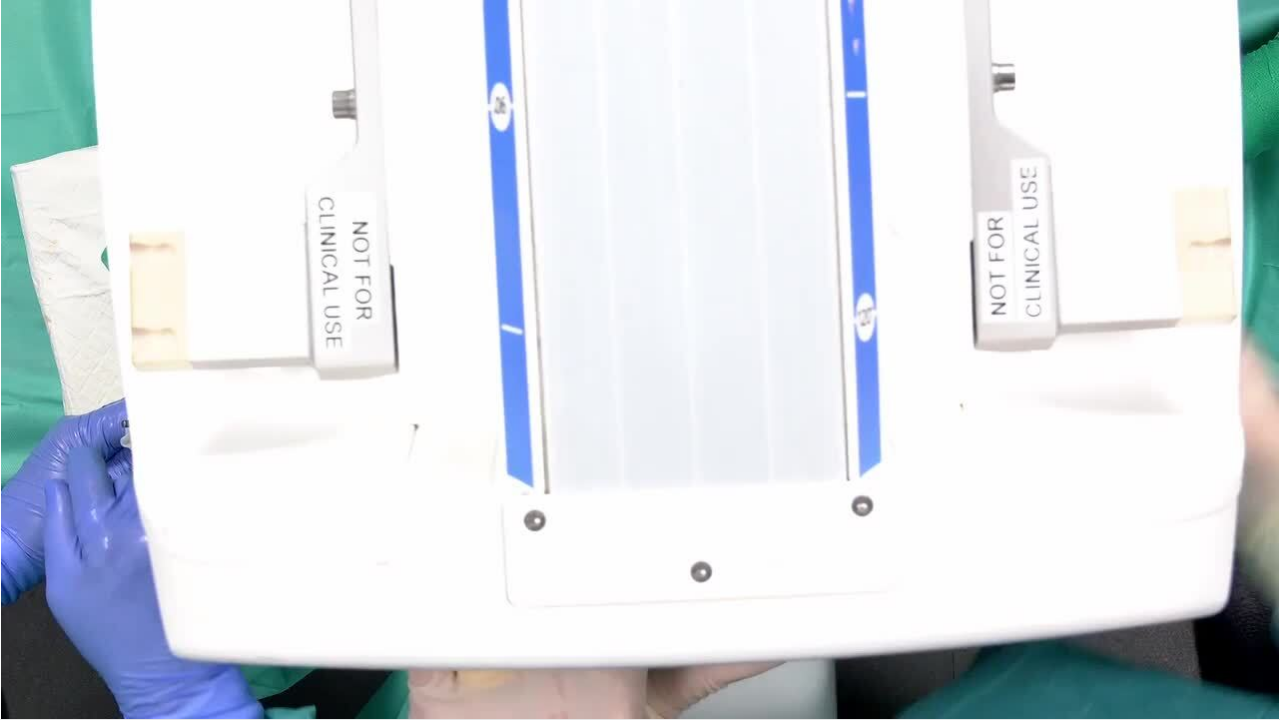 click on "10 seconds
Tap to unmute" at bounding box center (640, 359) 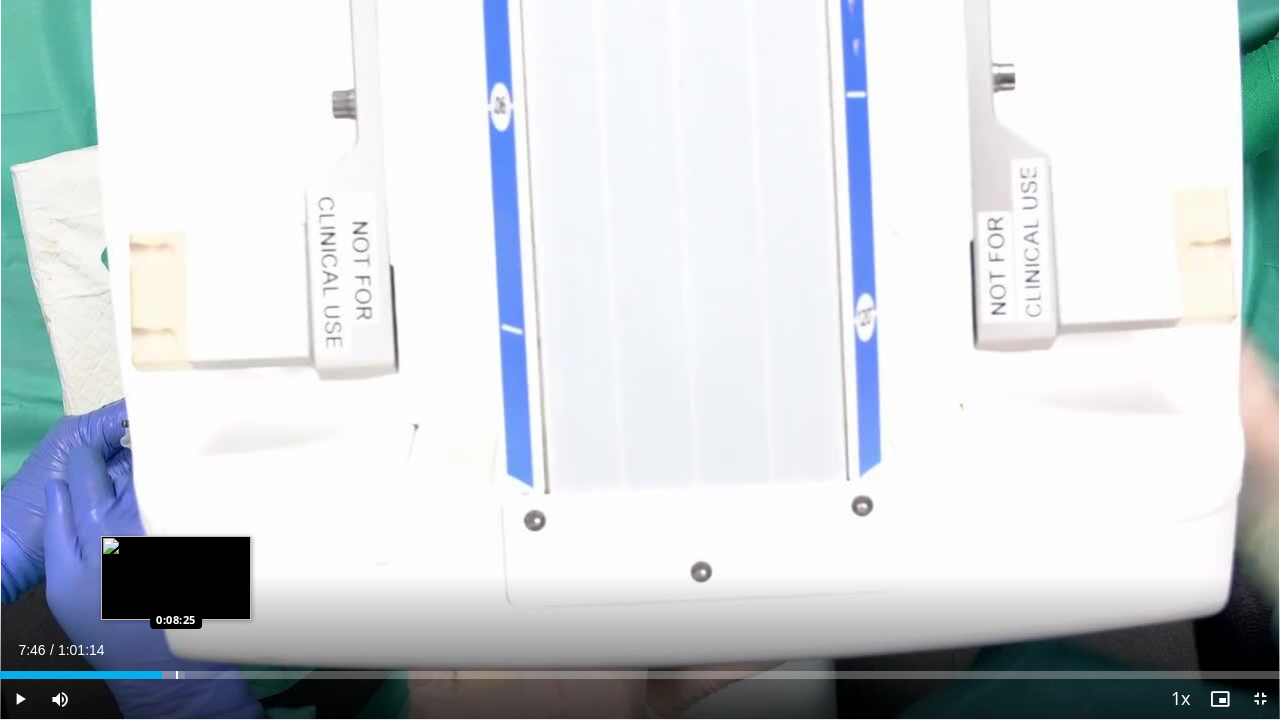 click on "Loaded :  14.42% 0:07:46 0:08:25" at bounding box center (640, 669) 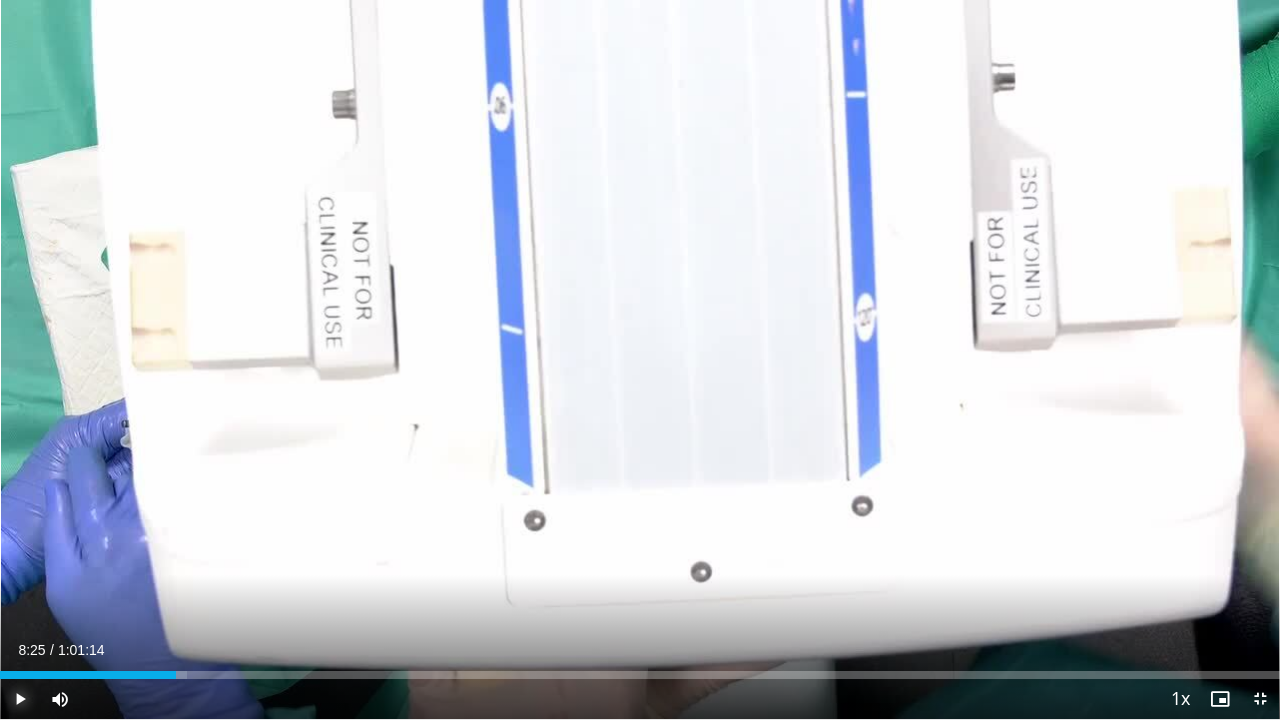 click at bounding box center [20, 699] 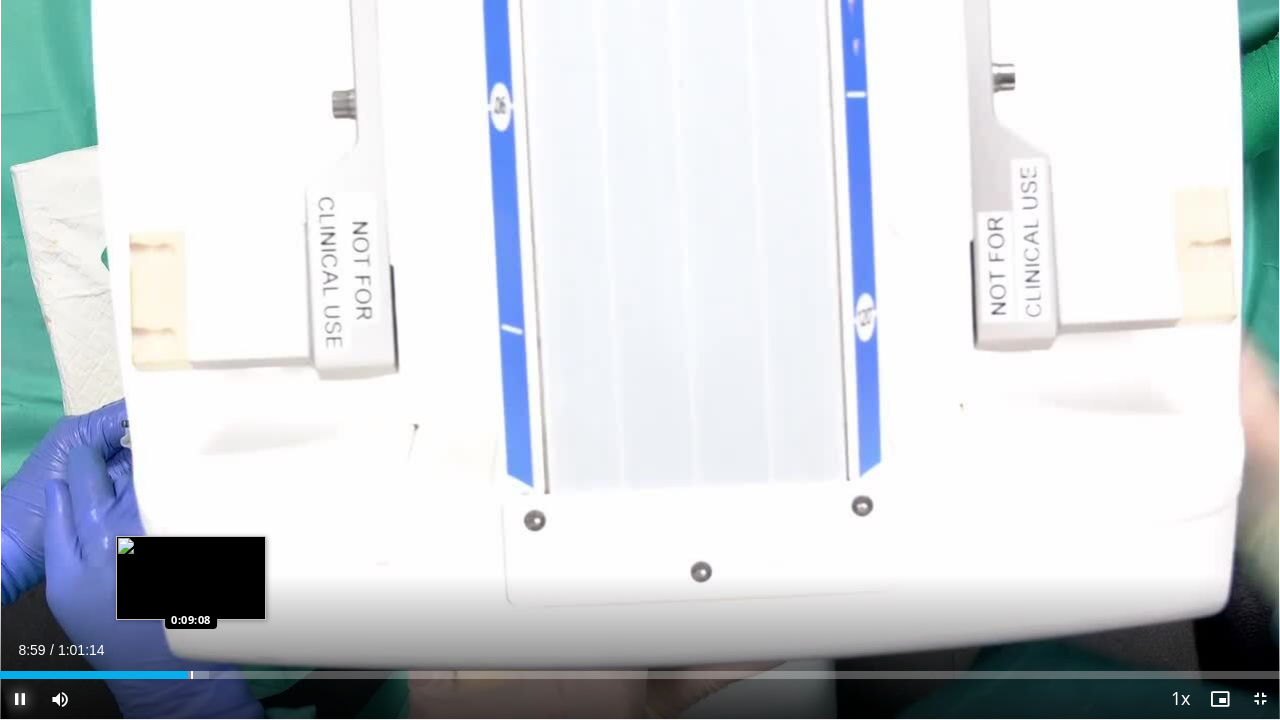 click at bounding box center [192, 675] 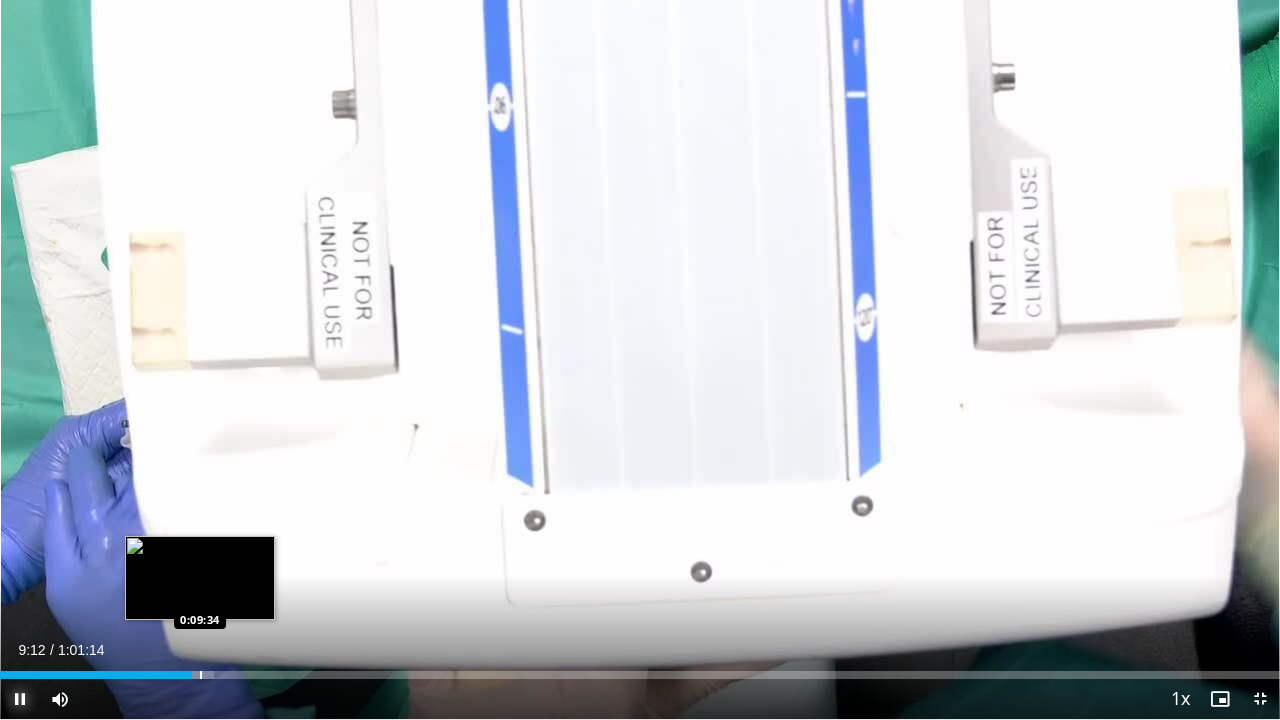 click at bounding box center (201, 675) 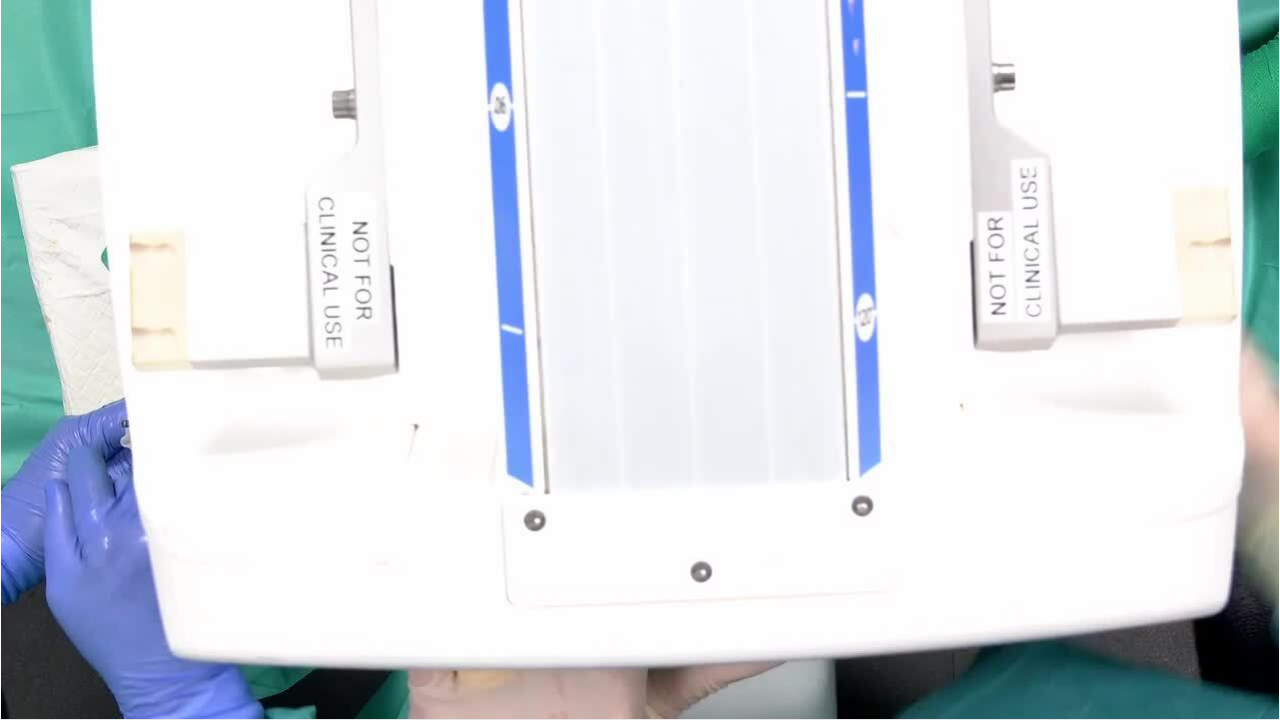 click on "**********" at bounding box center [640, 360] 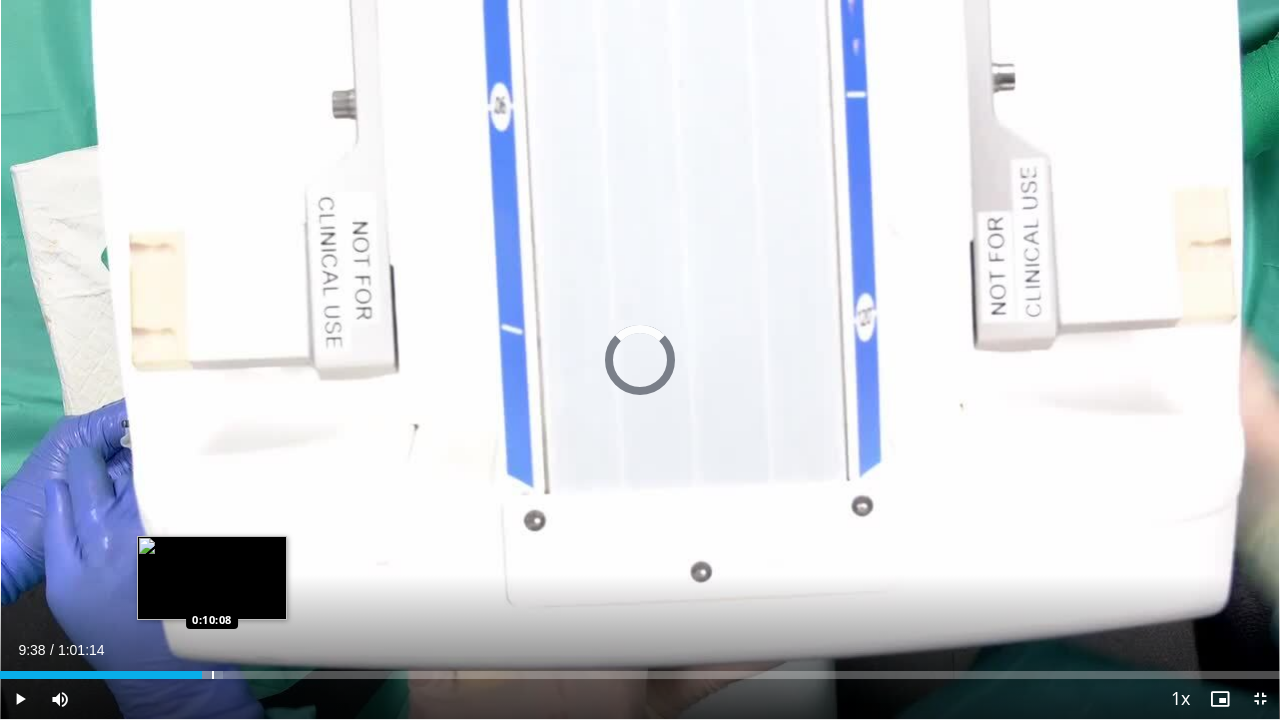 click at bounding box center (213, 675) 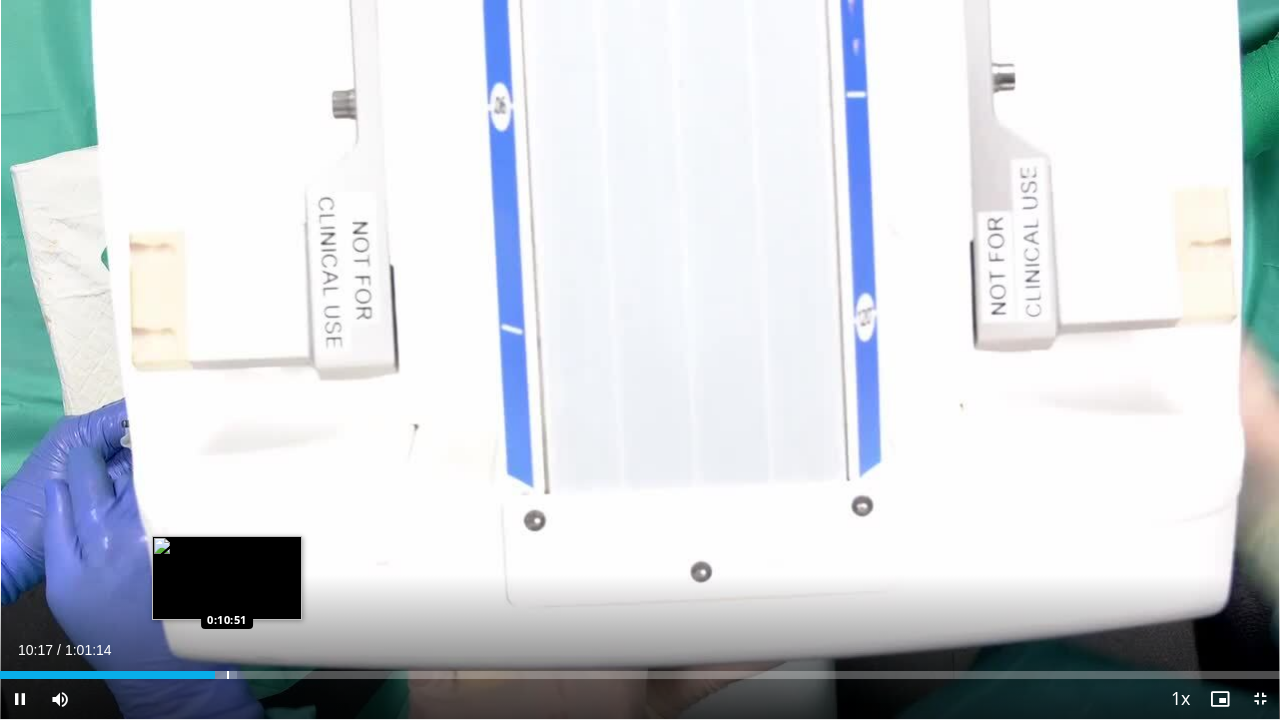 click on "Loaded :  18.51% 0:10:17 0:10:51" at bounding box center (640, 669) 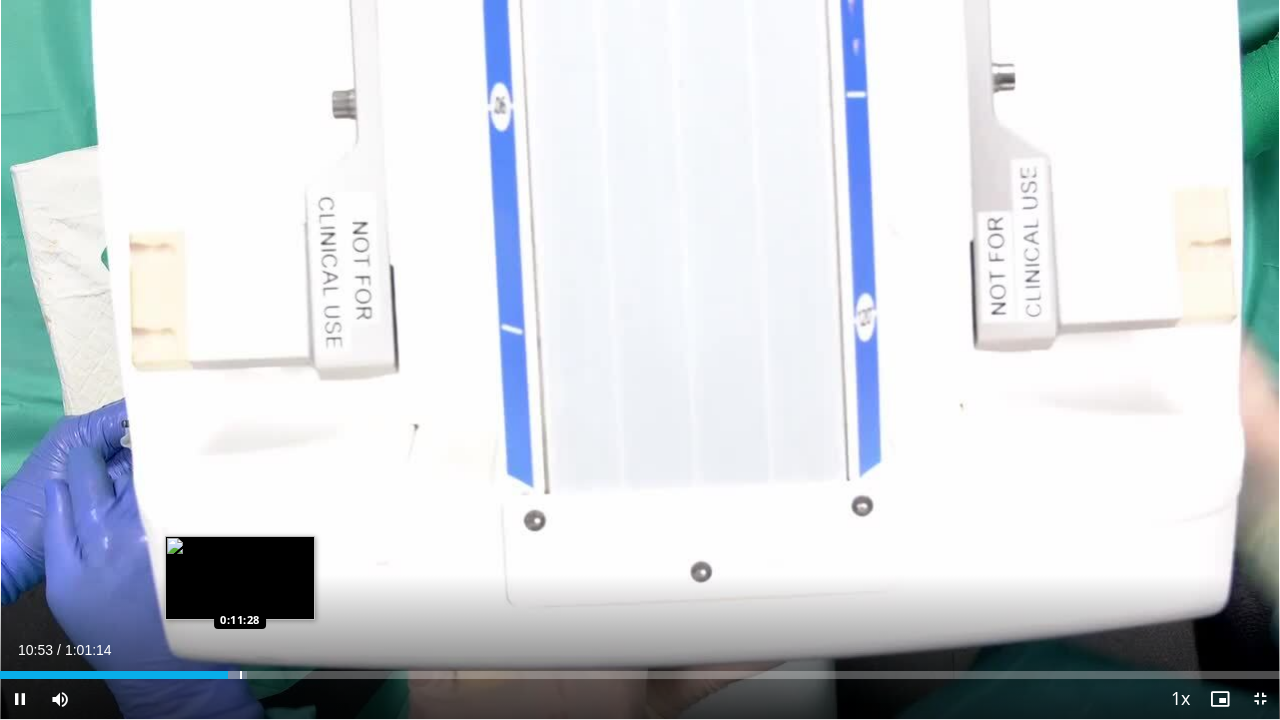 click at bounding box center [241, 675] 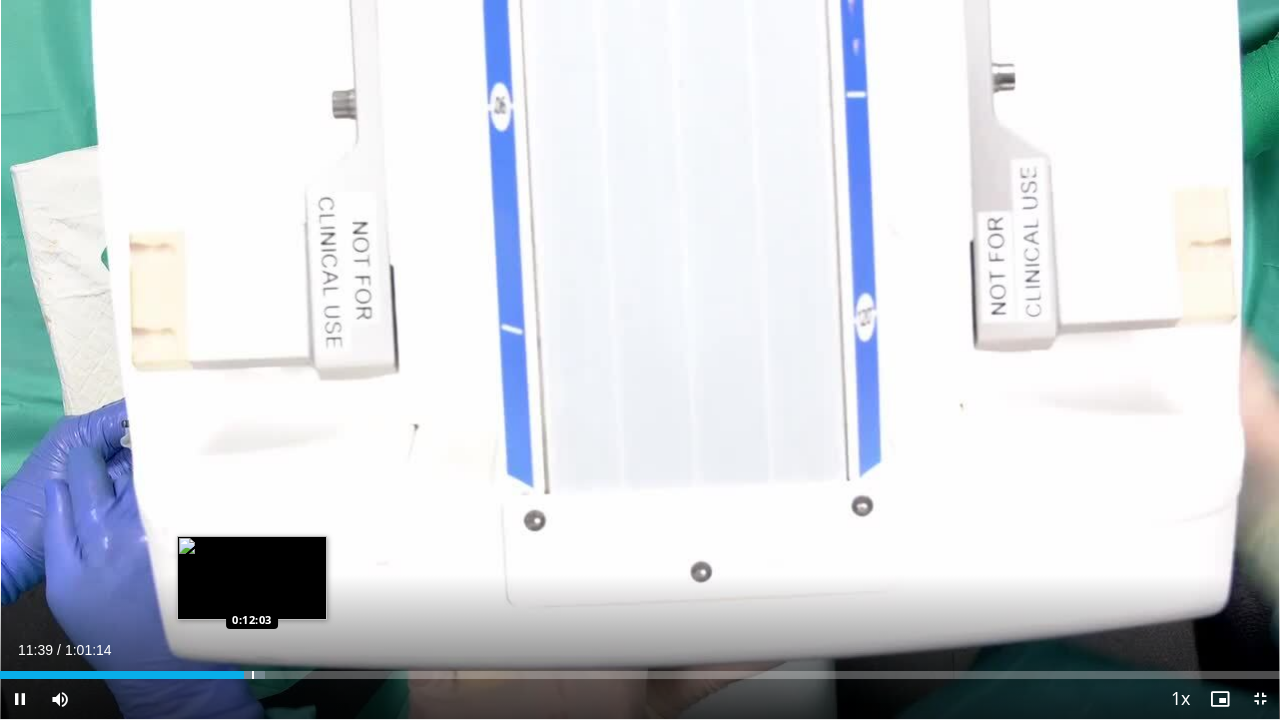 click at bounding box center [253, 675] 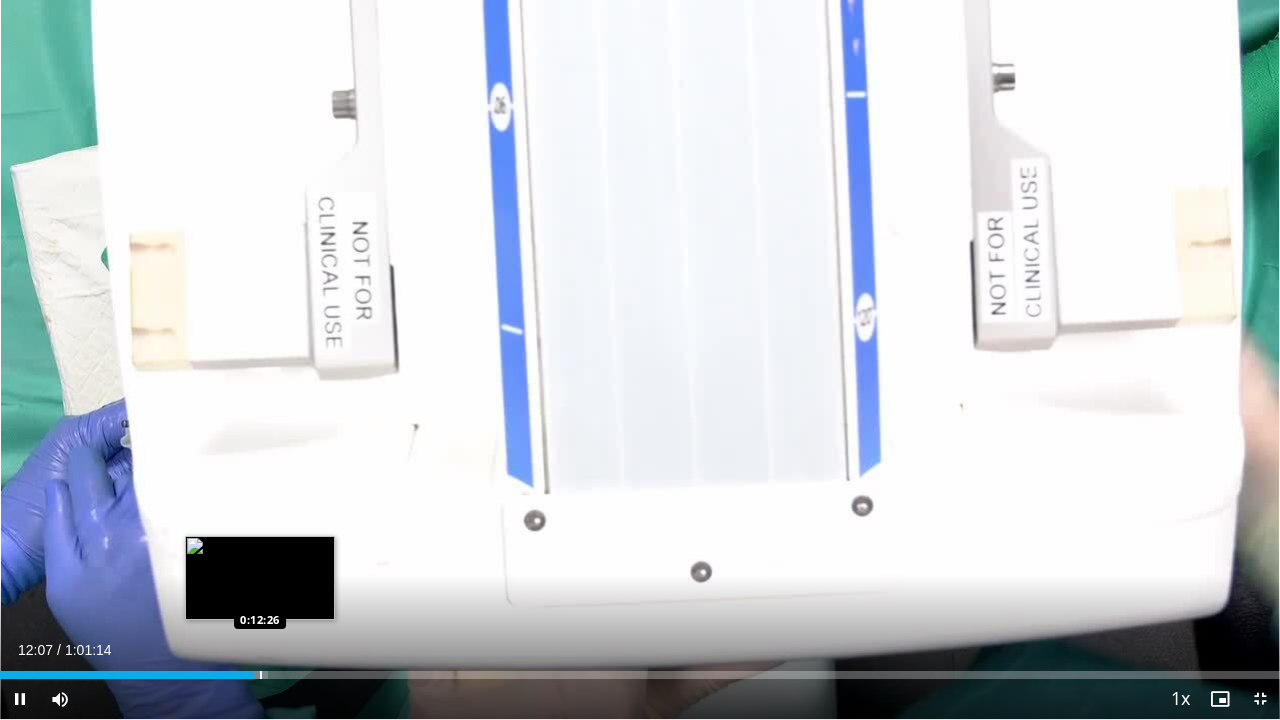 click at bounding box center (261, 675) 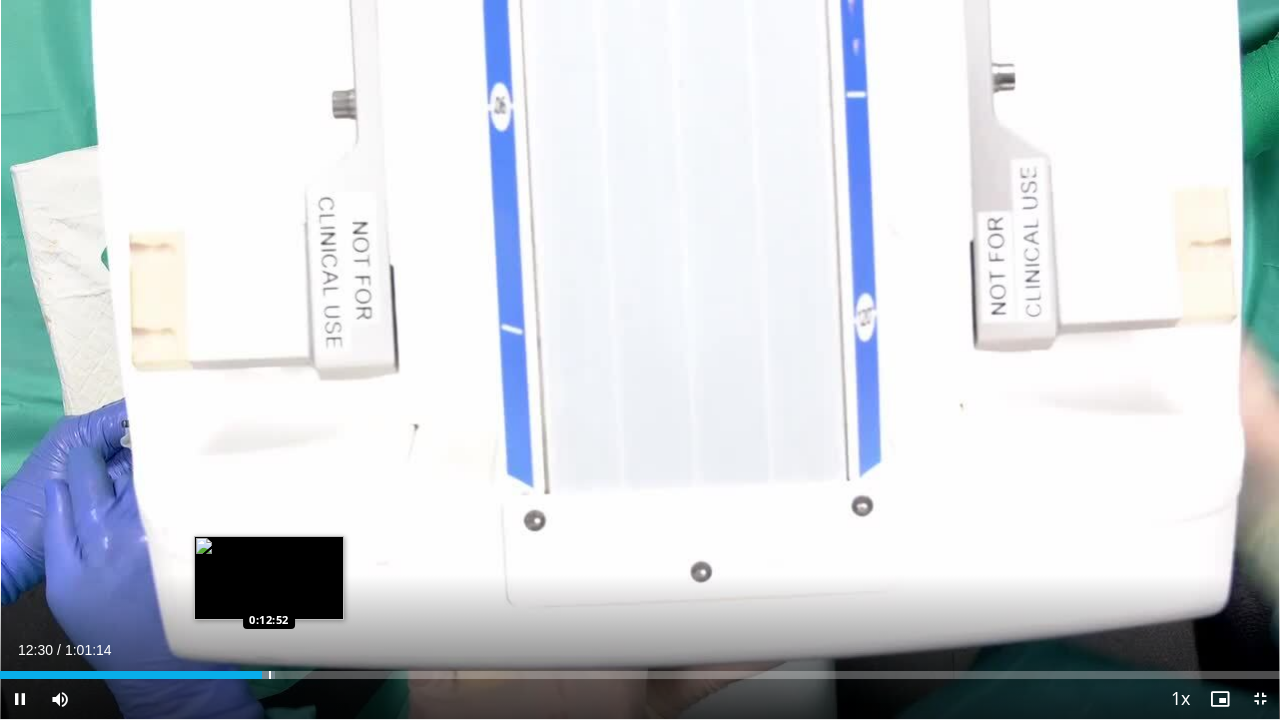 click at bounding box center (270, 675) 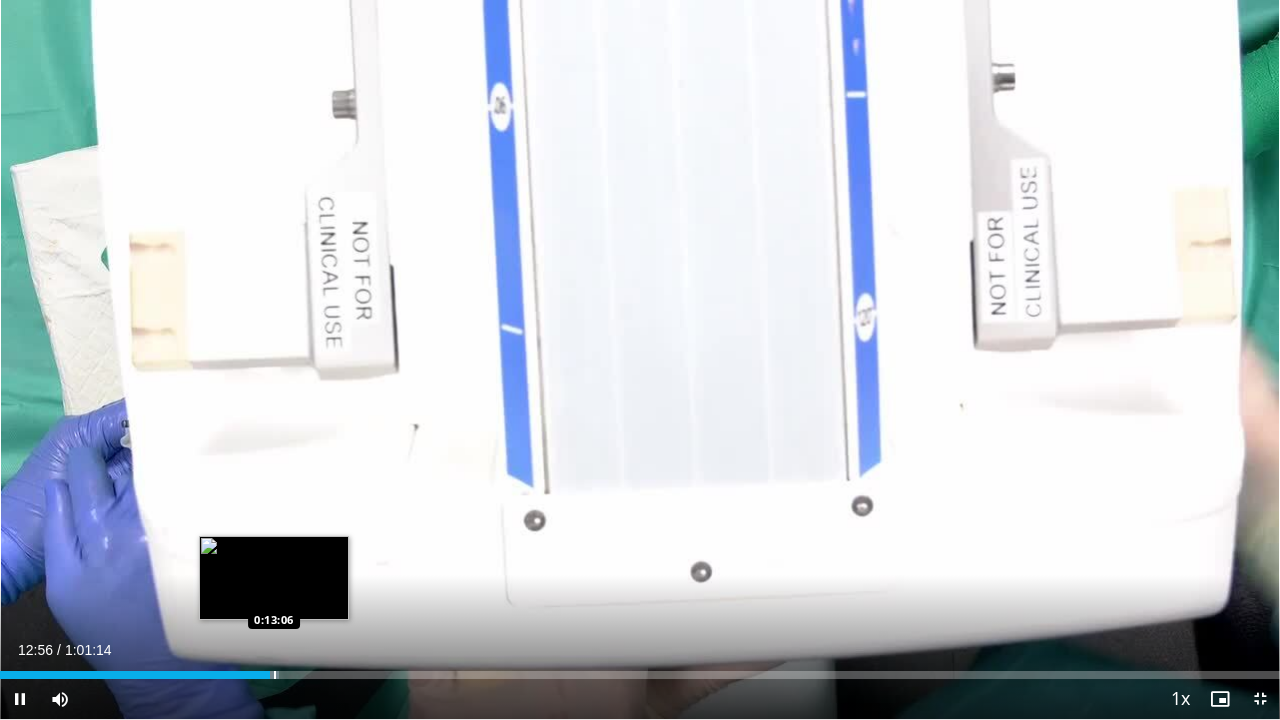 click at bounding box center [275, 675] 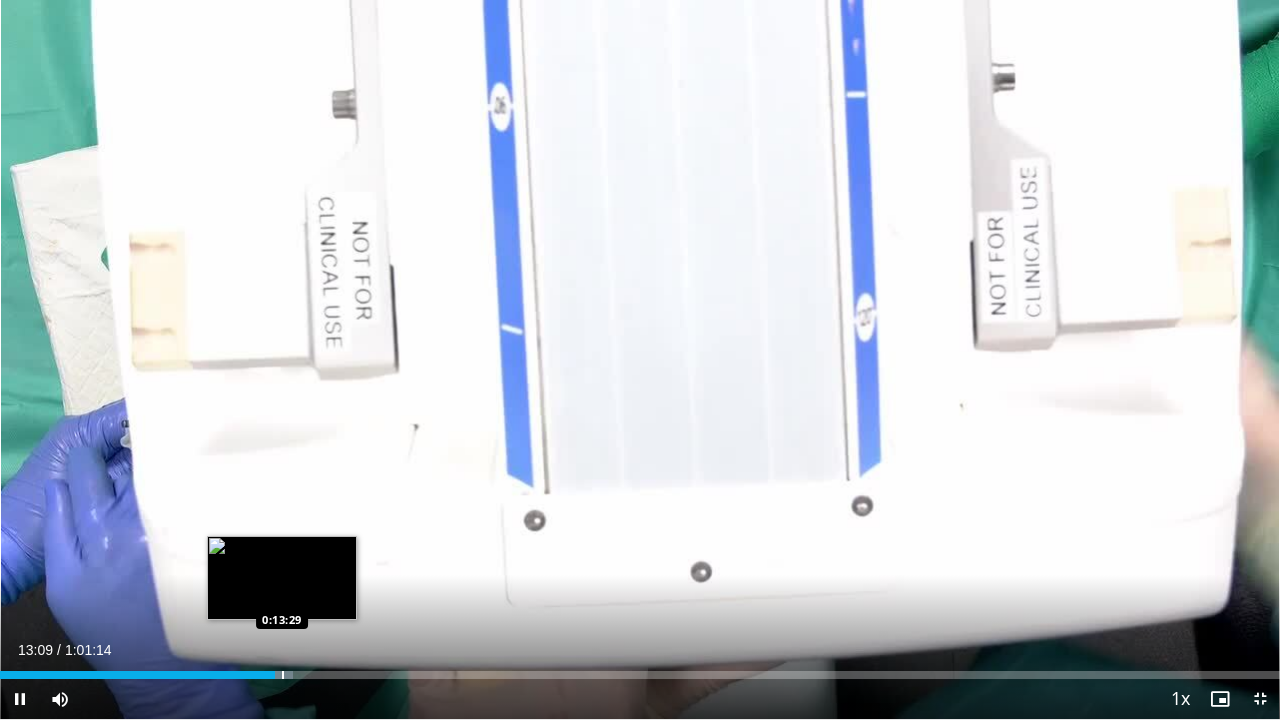 click at bounding box center (283, 675) 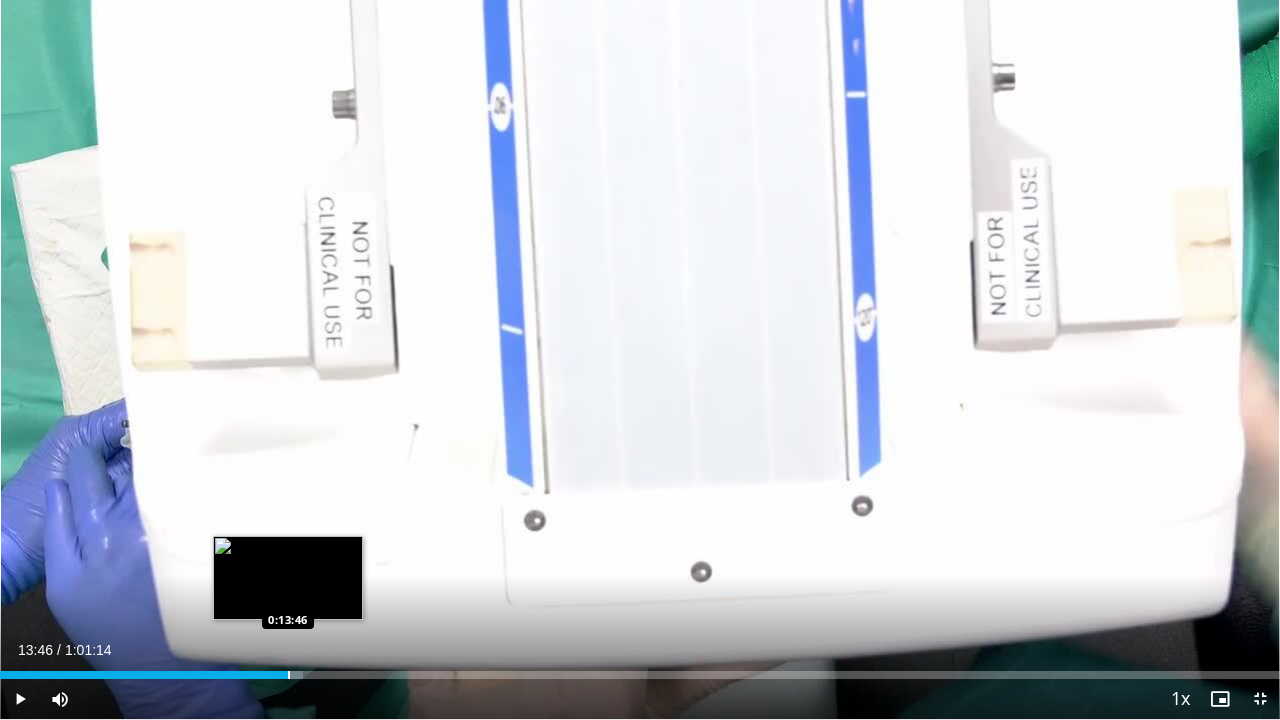 click at bounding box center (289, 675) 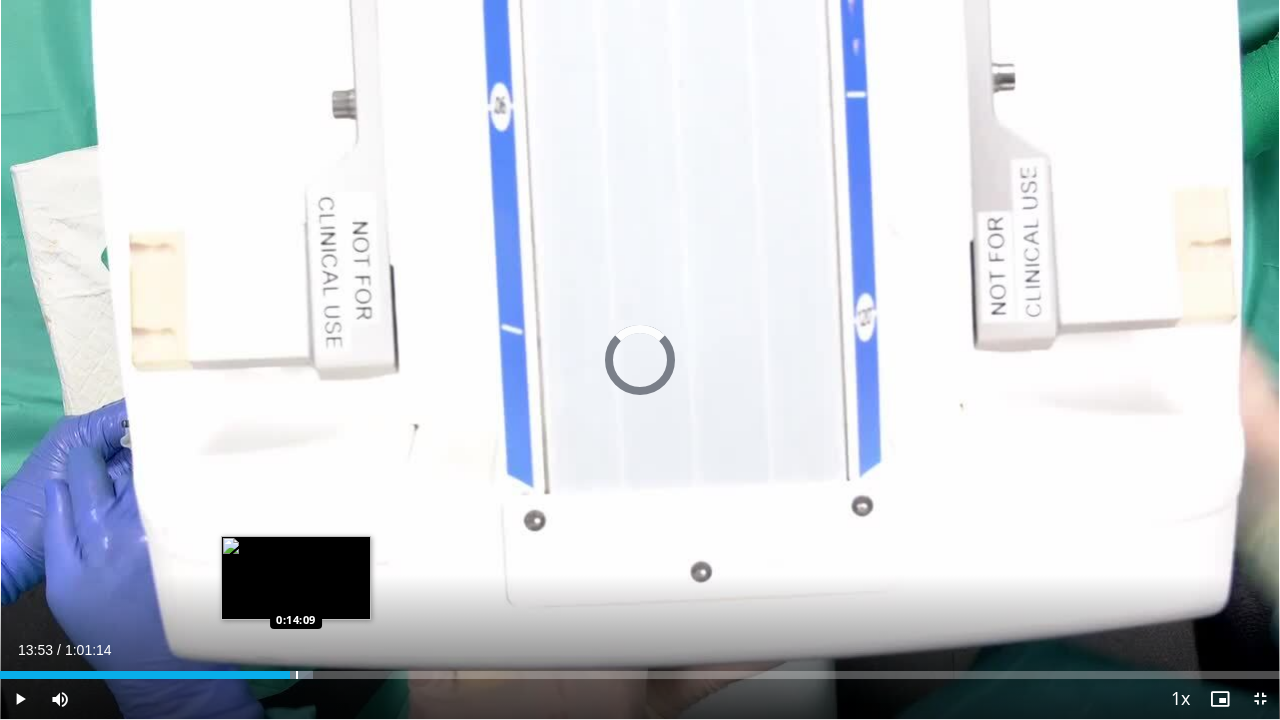 click at bounding box center (297, 675) 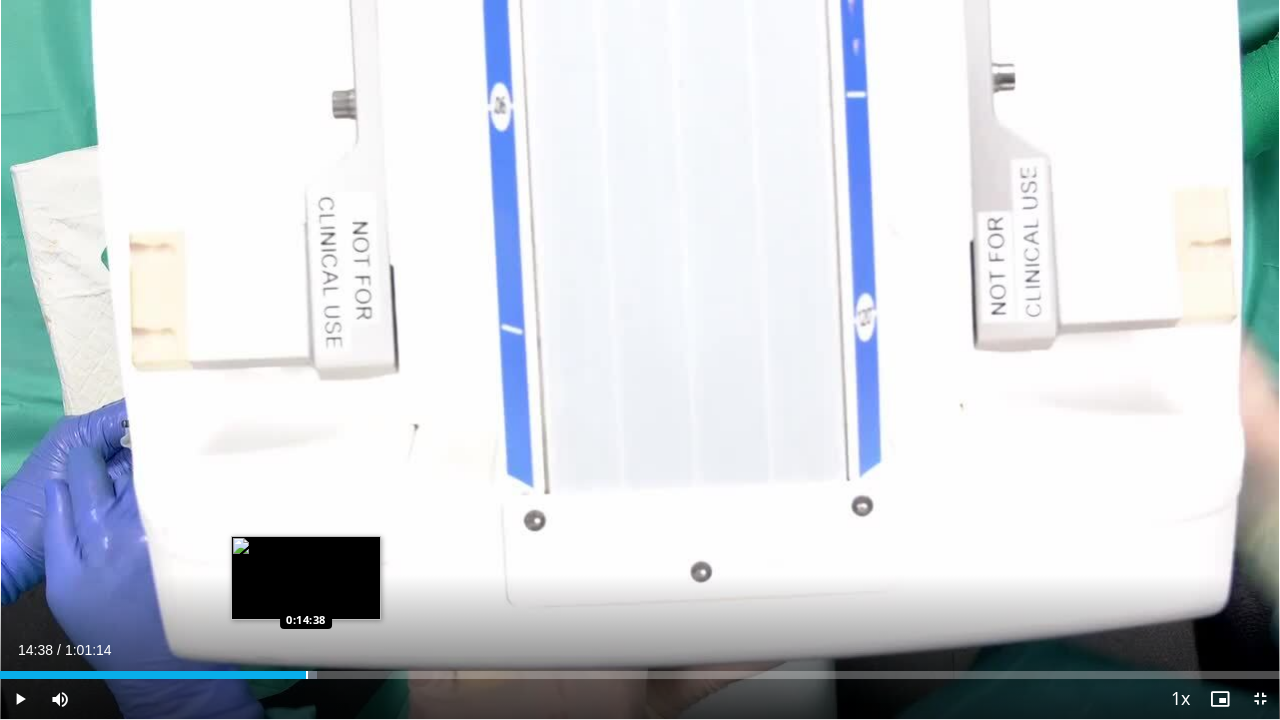 click at bounding box center [307, 675] 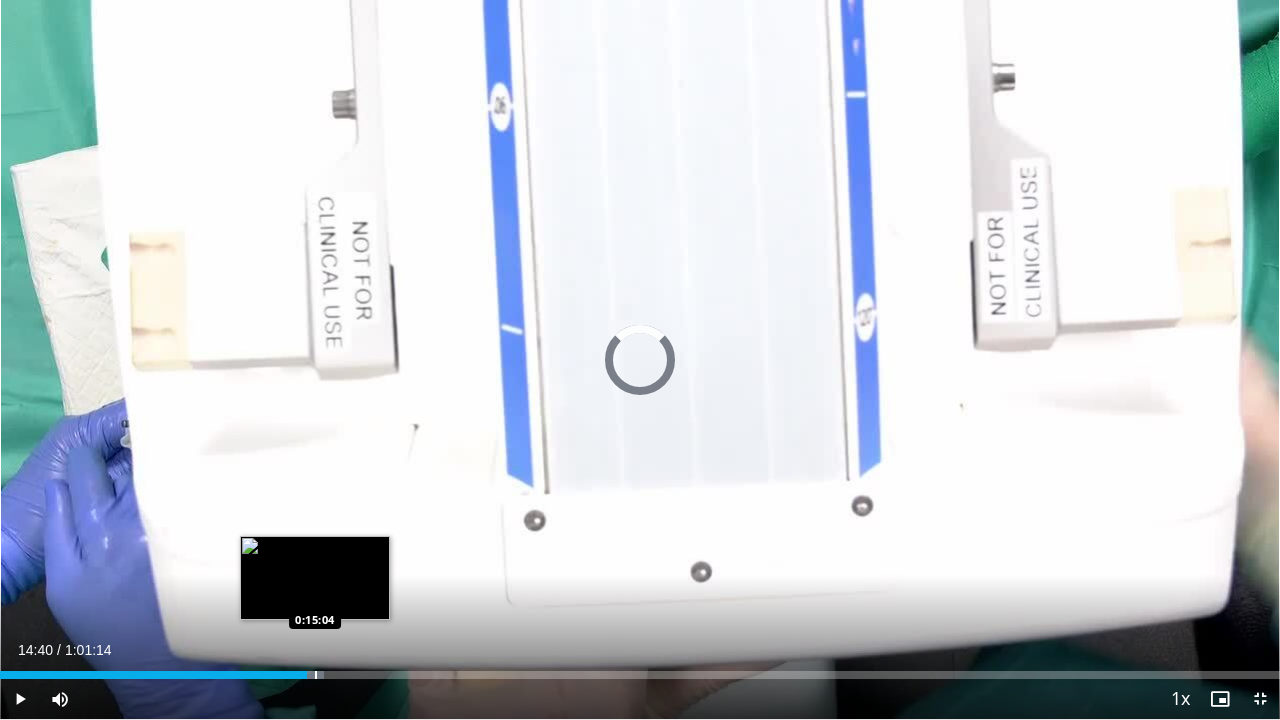 click at bounding box center (316, 675) 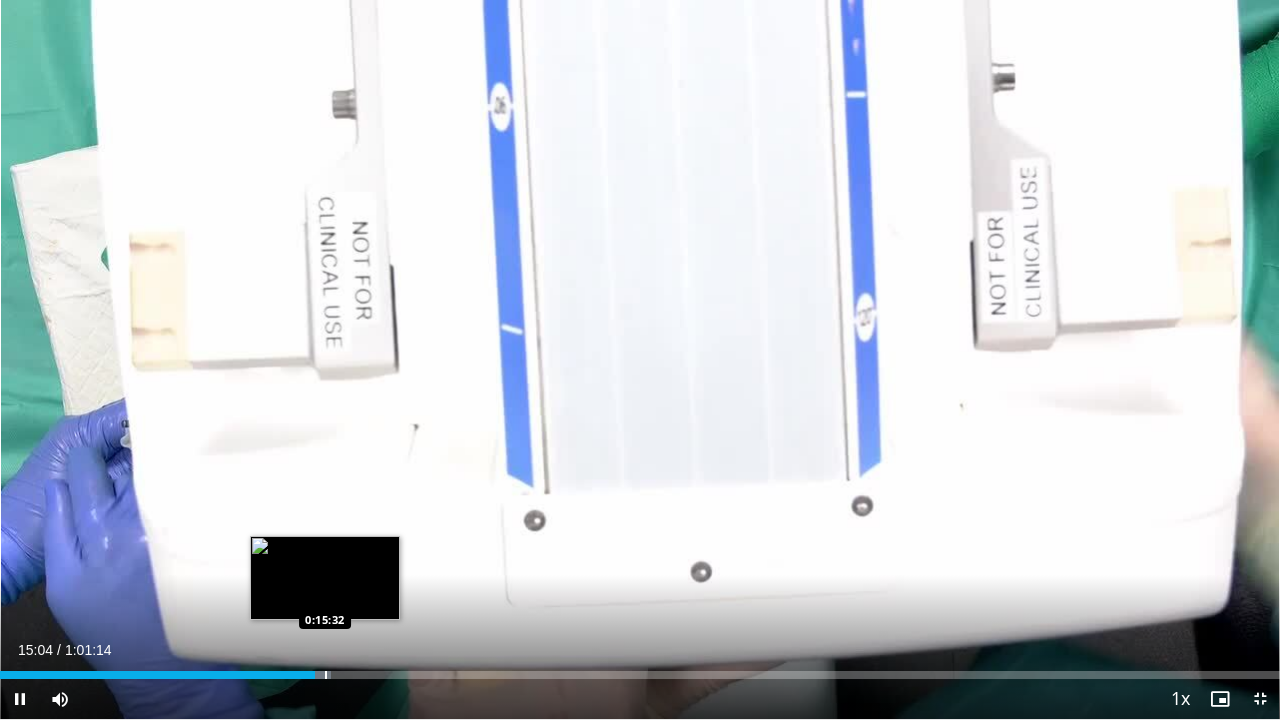 click at bounding box center (326, 675) 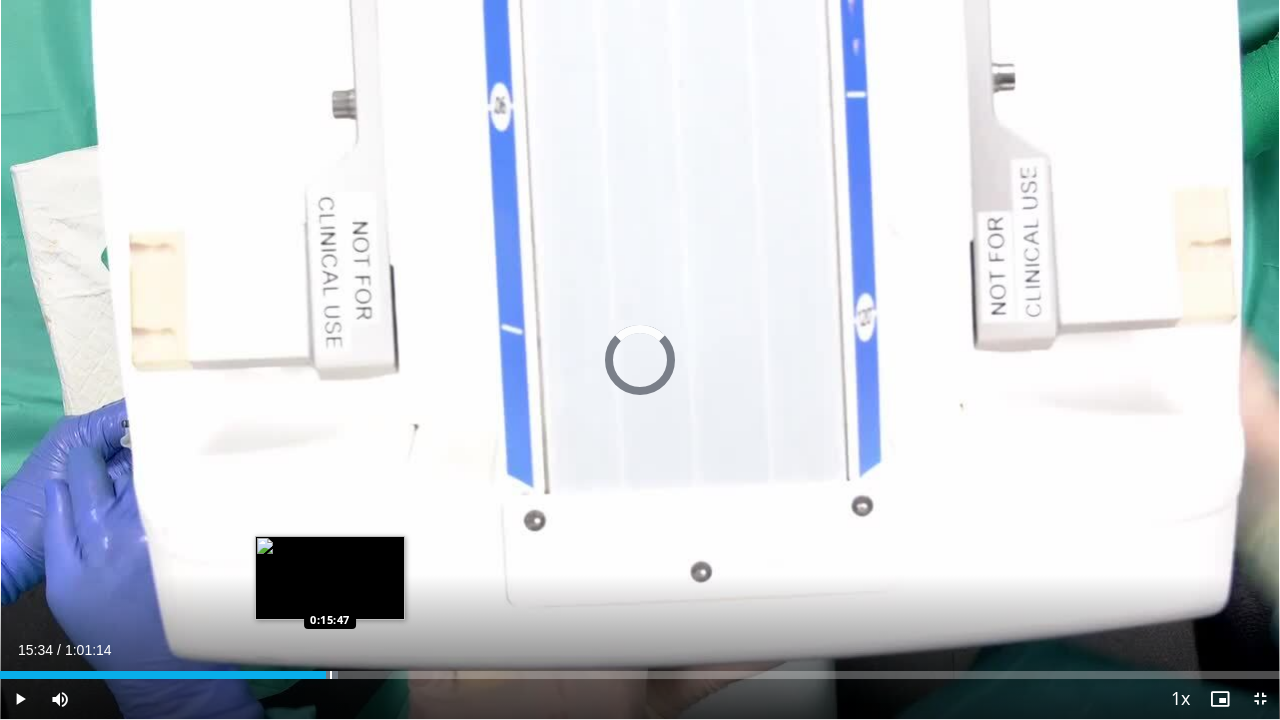 click on "Loaded :  26.40% 0:15:34 0:15:47" at bounding box center (640, 669) 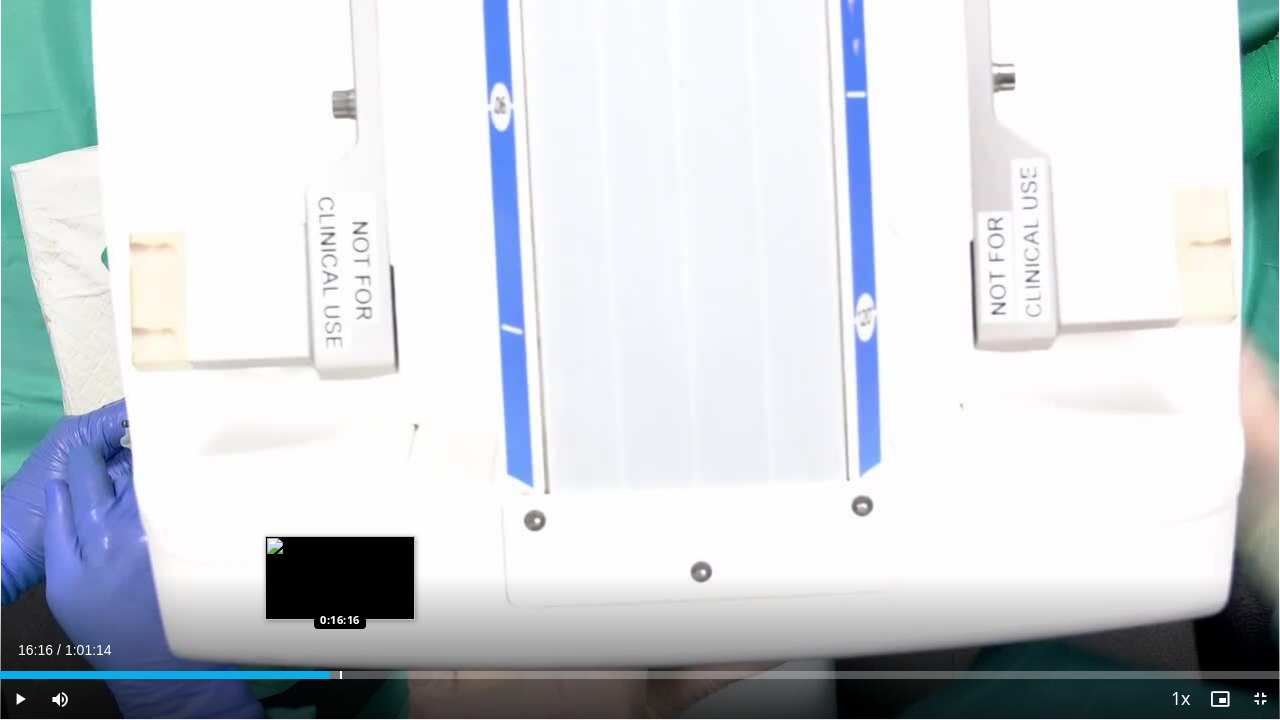 click on "Loaded :  26.67% 0:16:16 0:16:16" at bounding box center [640, 669] 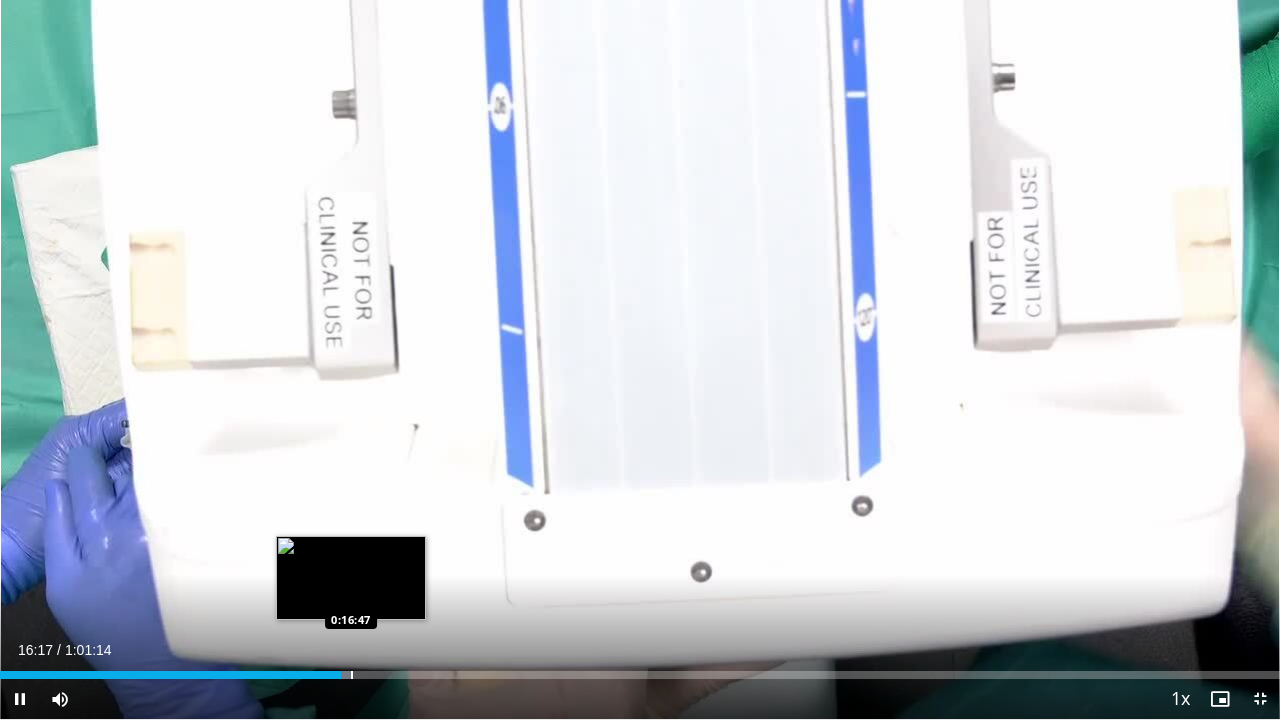 click at bounding box center (341, 675) 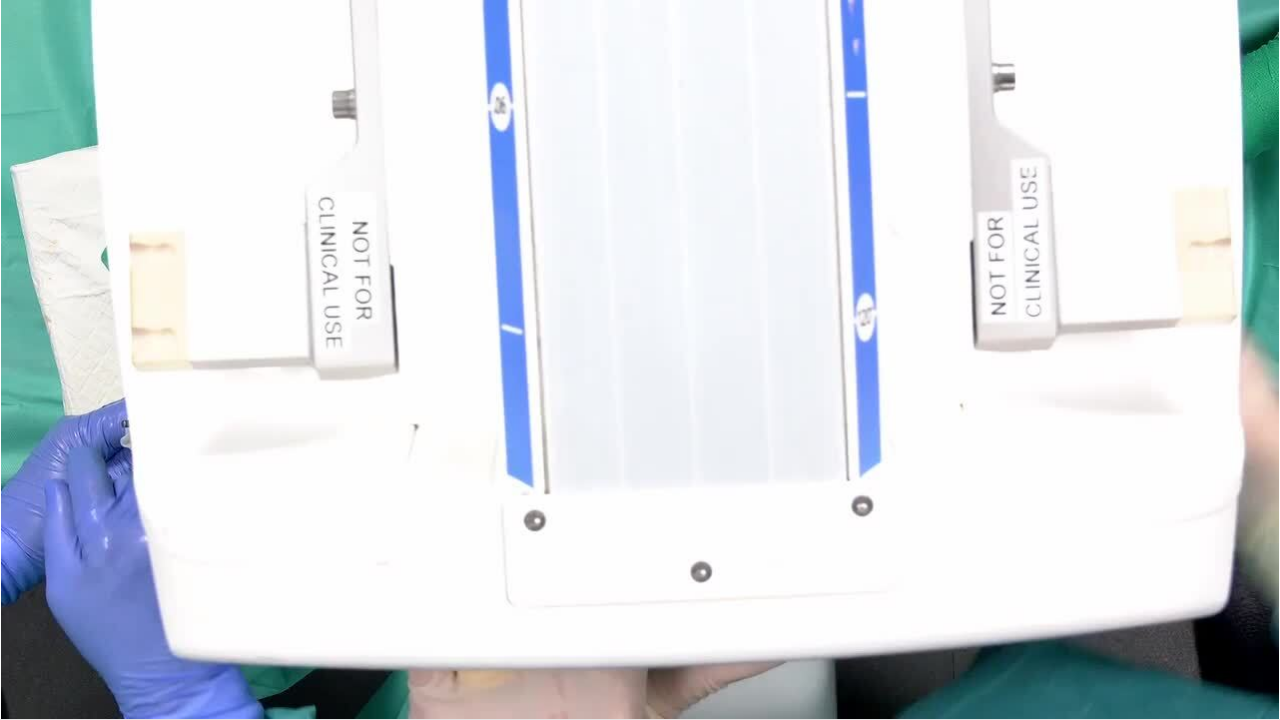 click on "10 seconds
Tap to unmute" at bounding box center [640, 359] 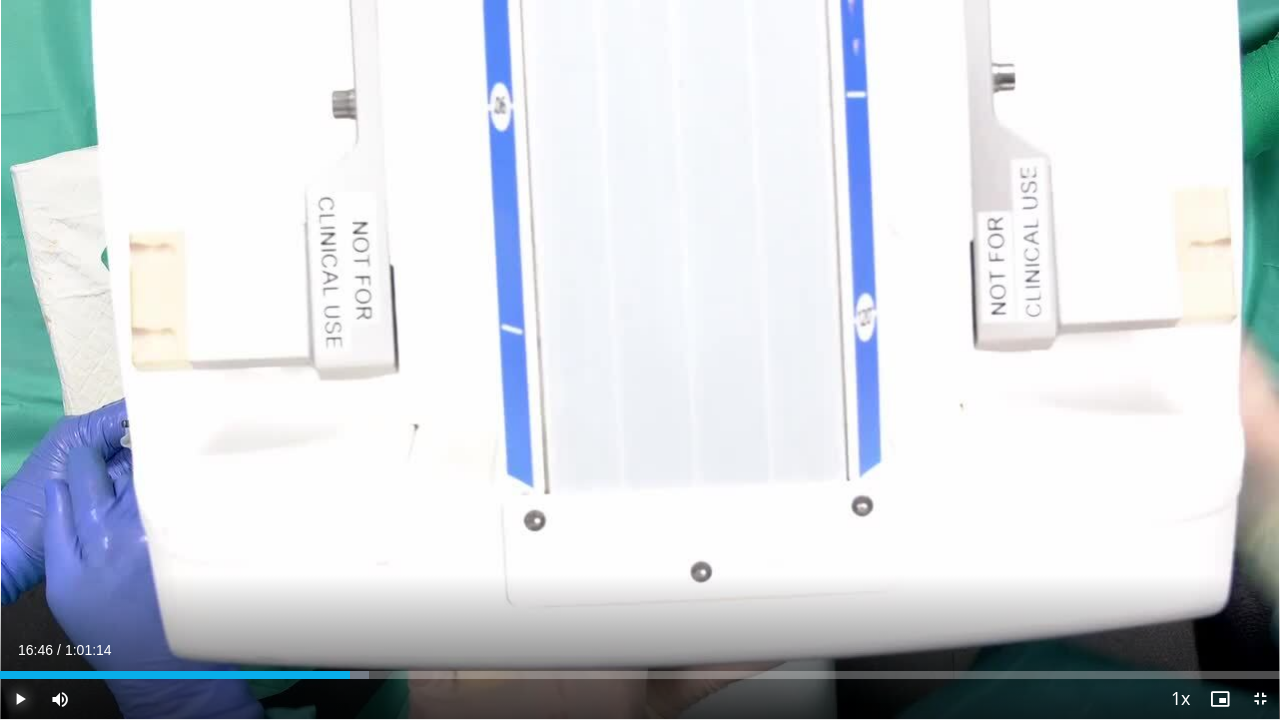 click at bounding box center [20, 699] 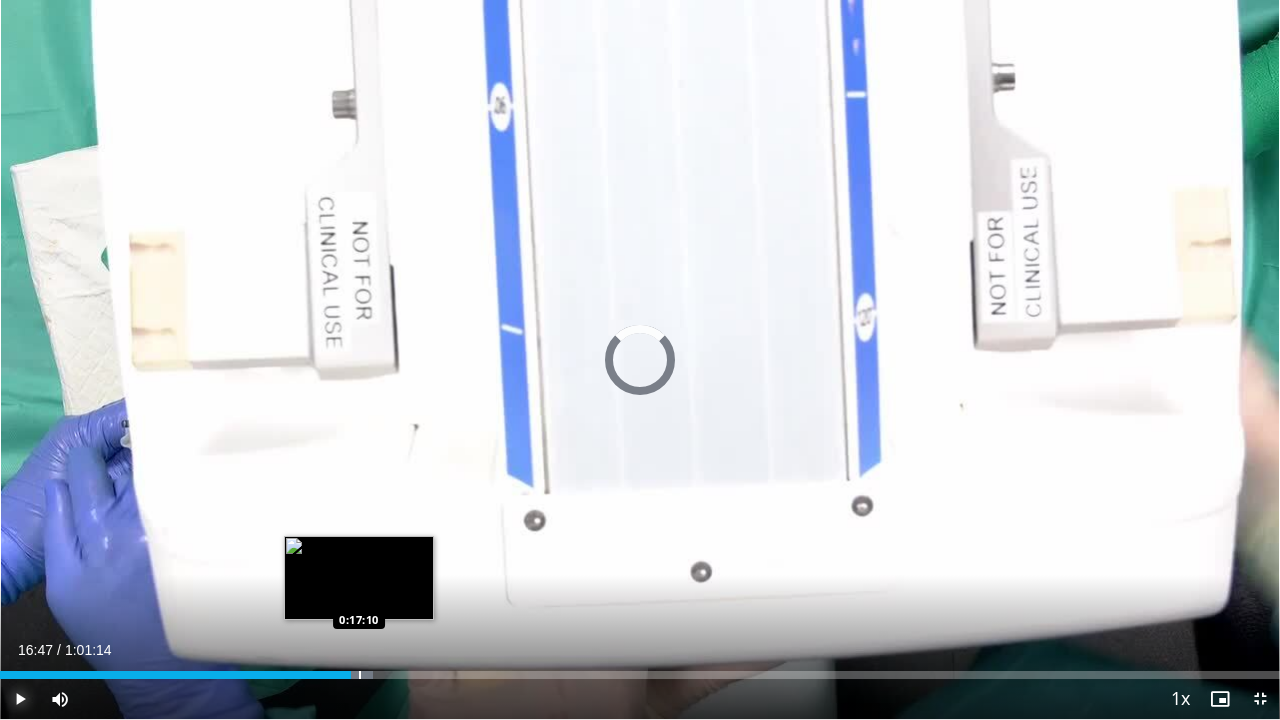 click at bounding box center (360, 675) 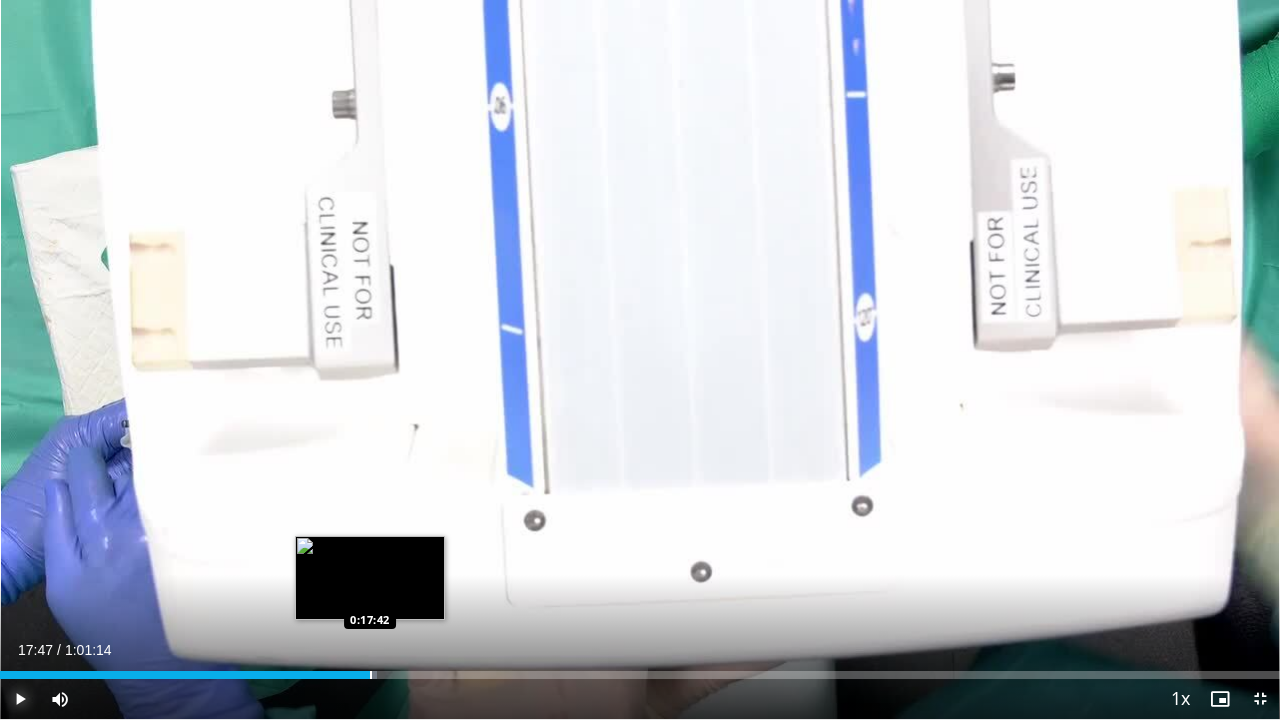 click at bounding box center (371, 675) 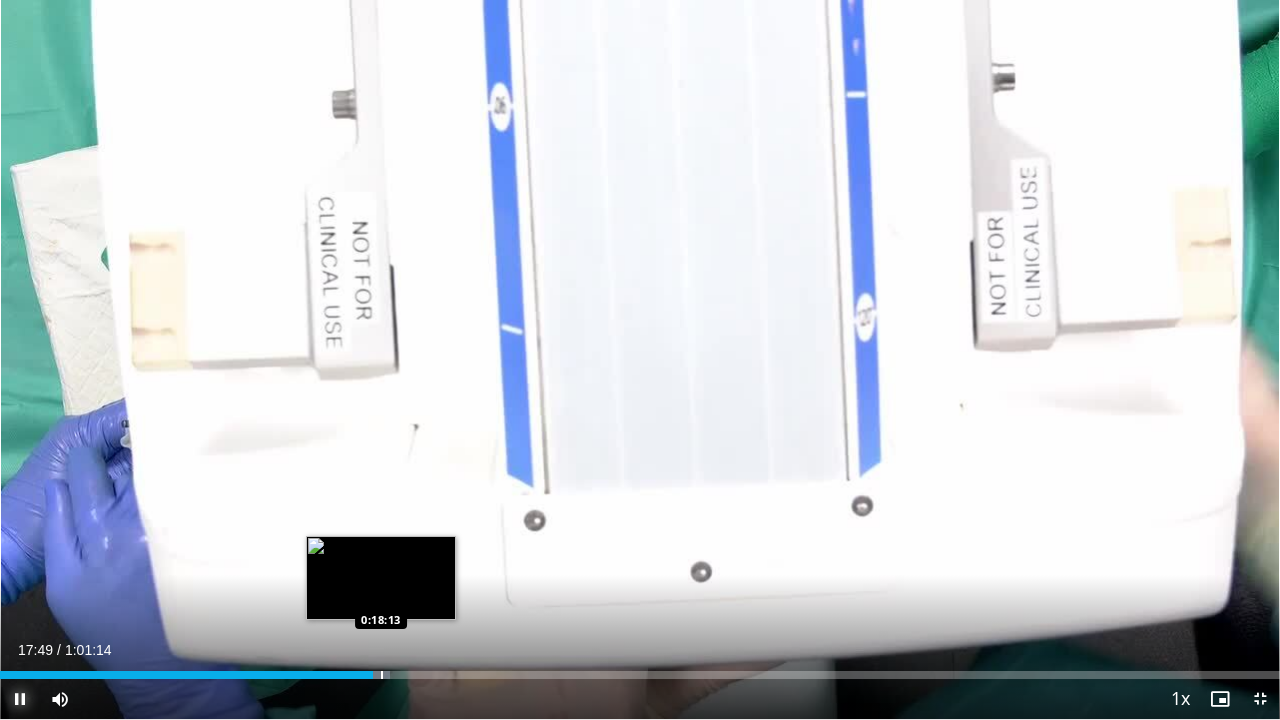 click at bounding box center (382, 675) 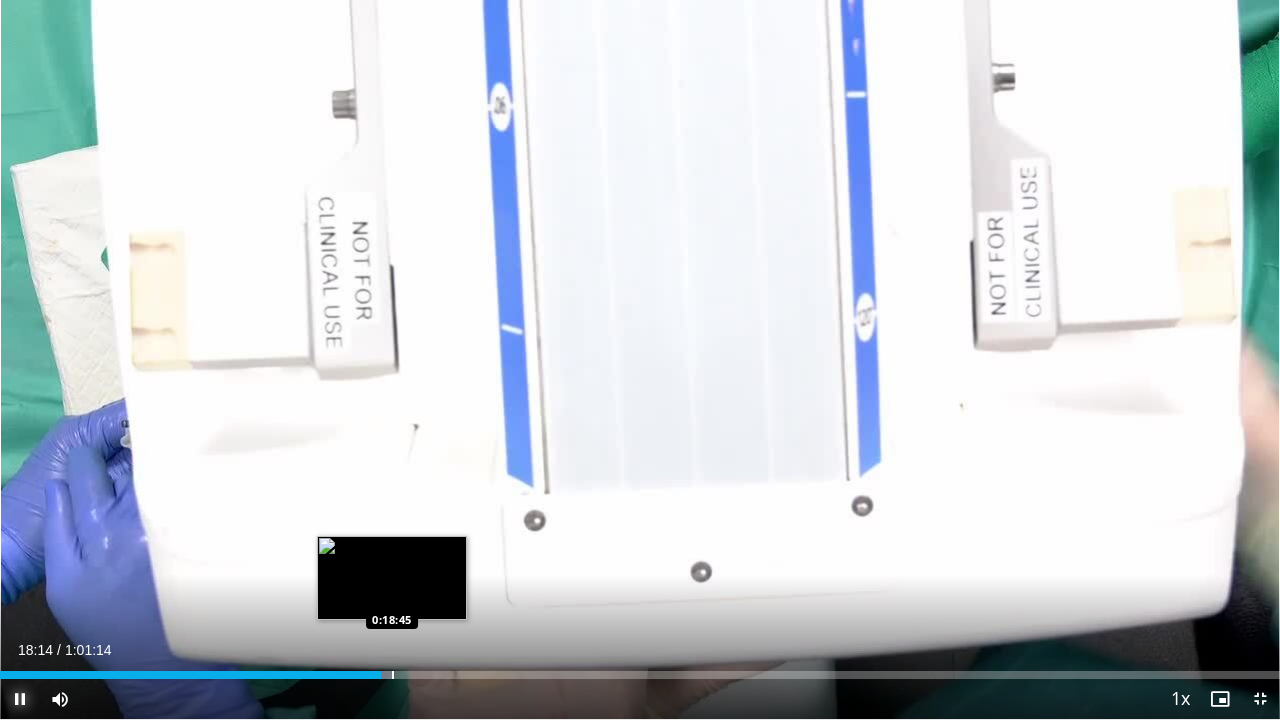 click at bounding box center [393, 675] 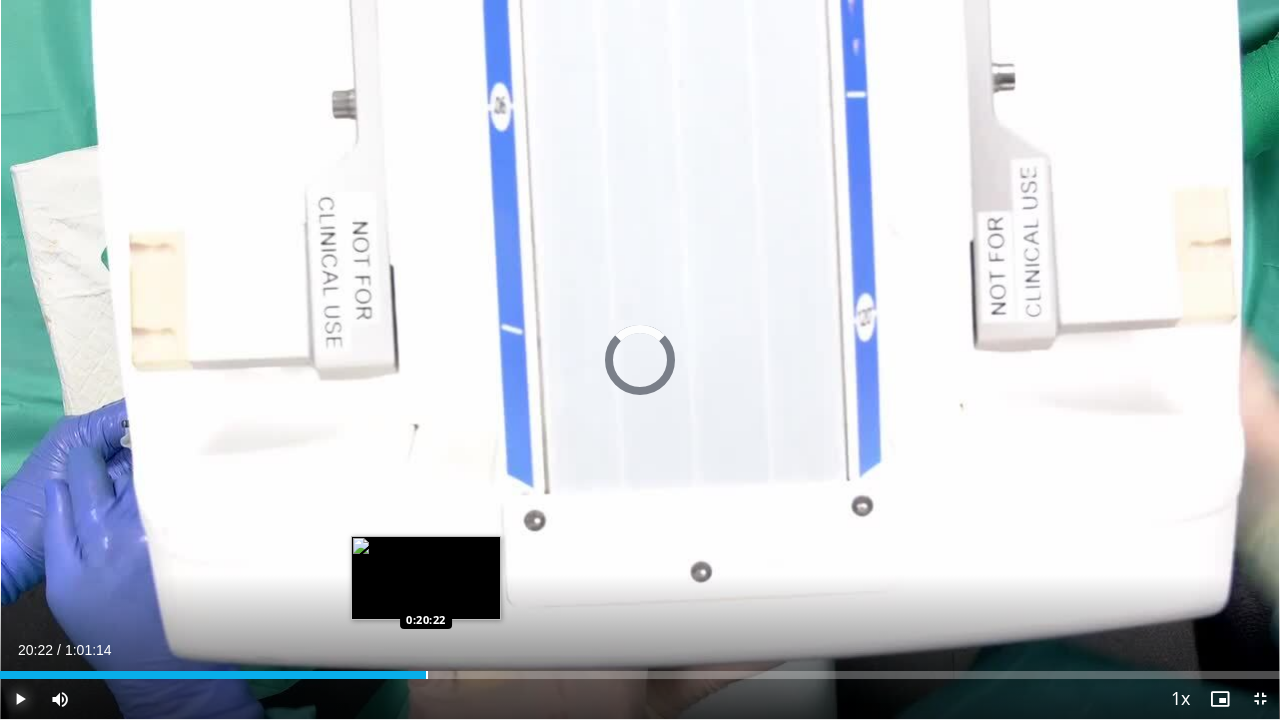 click at bounding box center (427, 675) 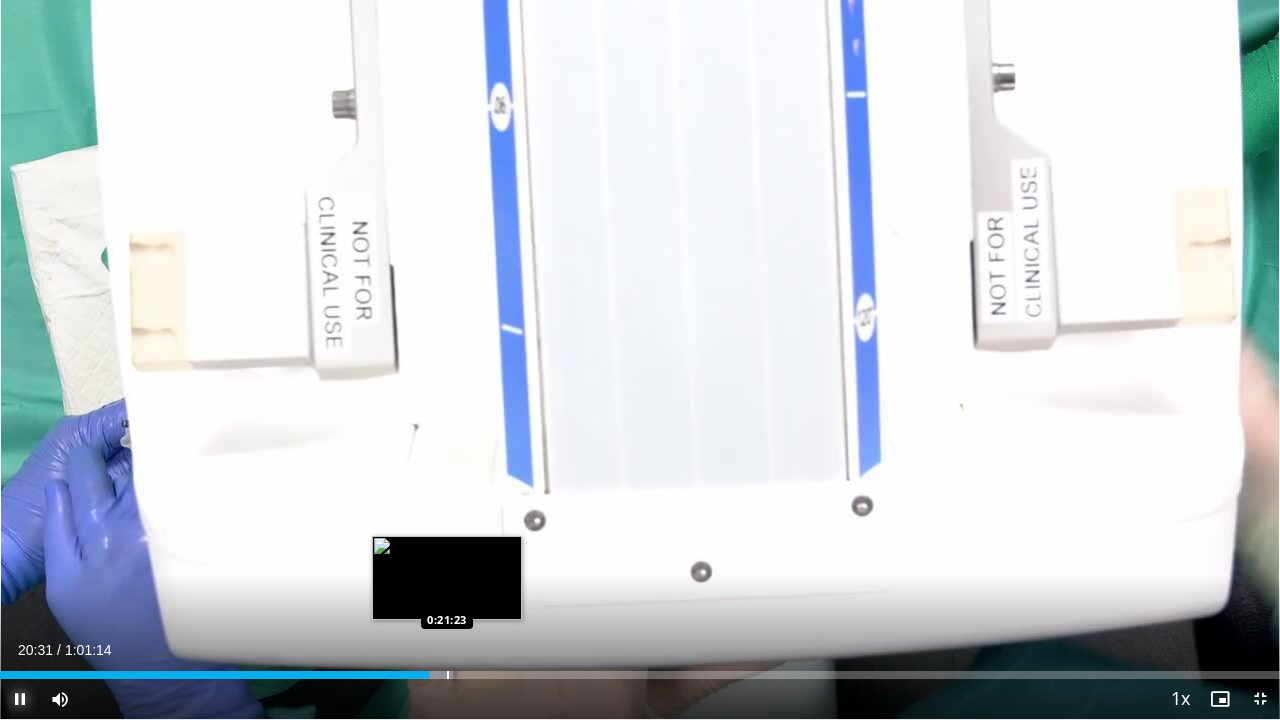 click at bounding box center (448, 675) 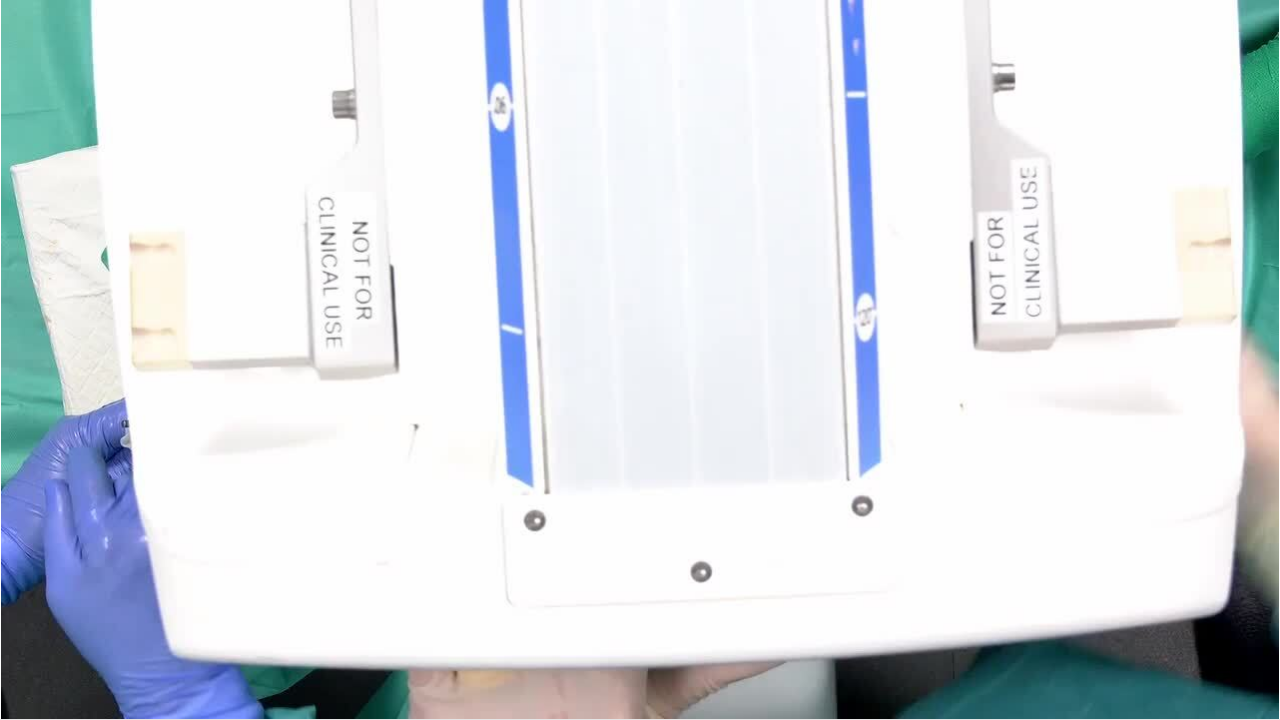 click on "10 seconds
Tap to unmute" at bounding box center (640, 359) 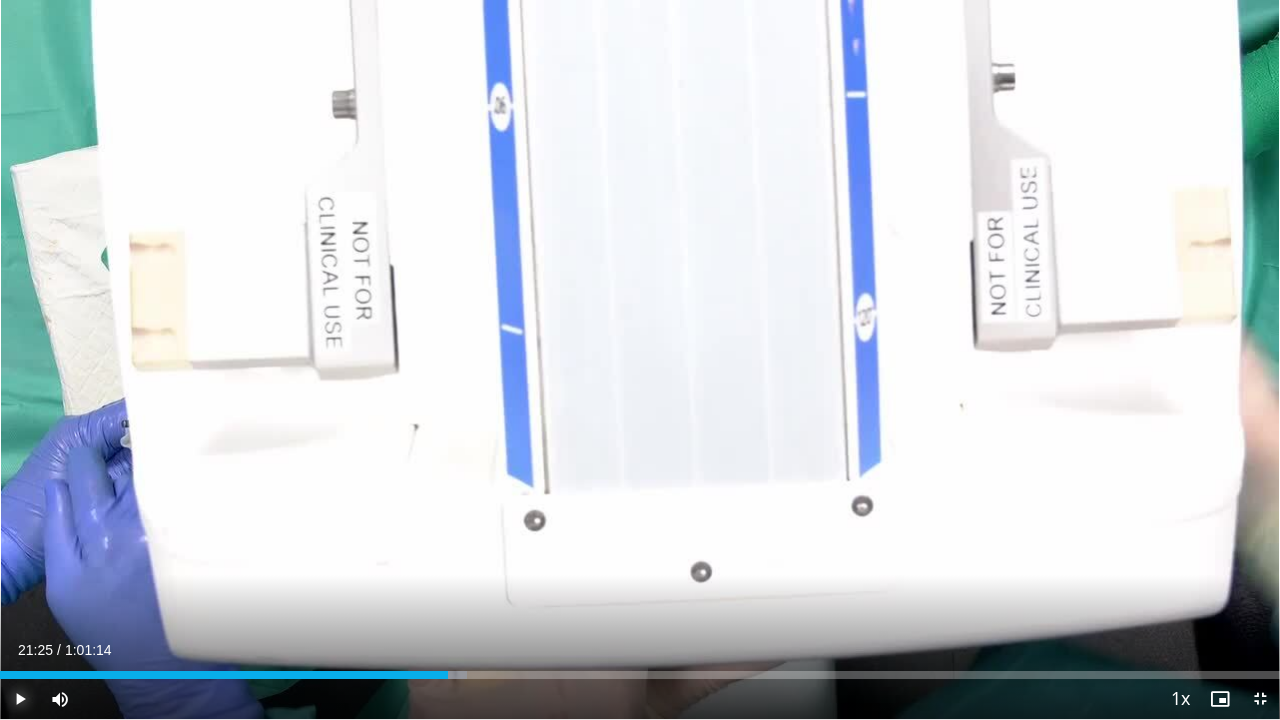 click at bounding box center (20, 699) 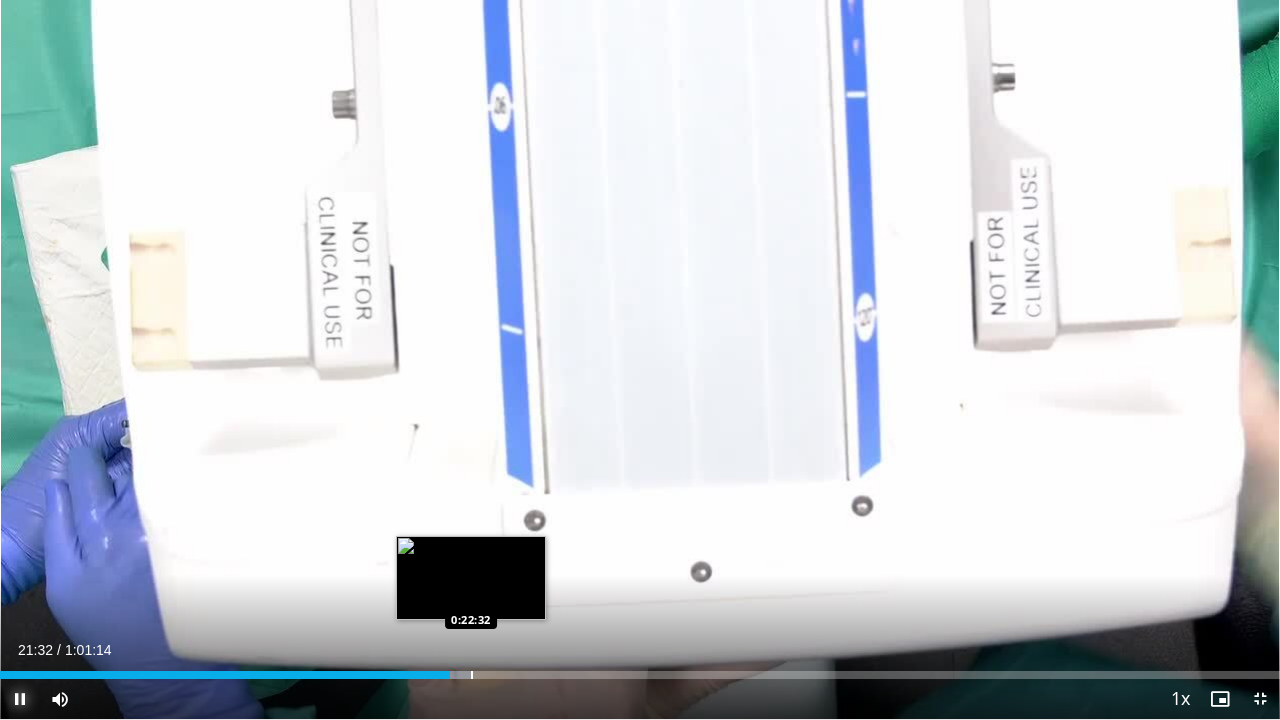 click on "Loaded :  36.98% 0:21:32 0:22:32" at bounding box center (640, 675) 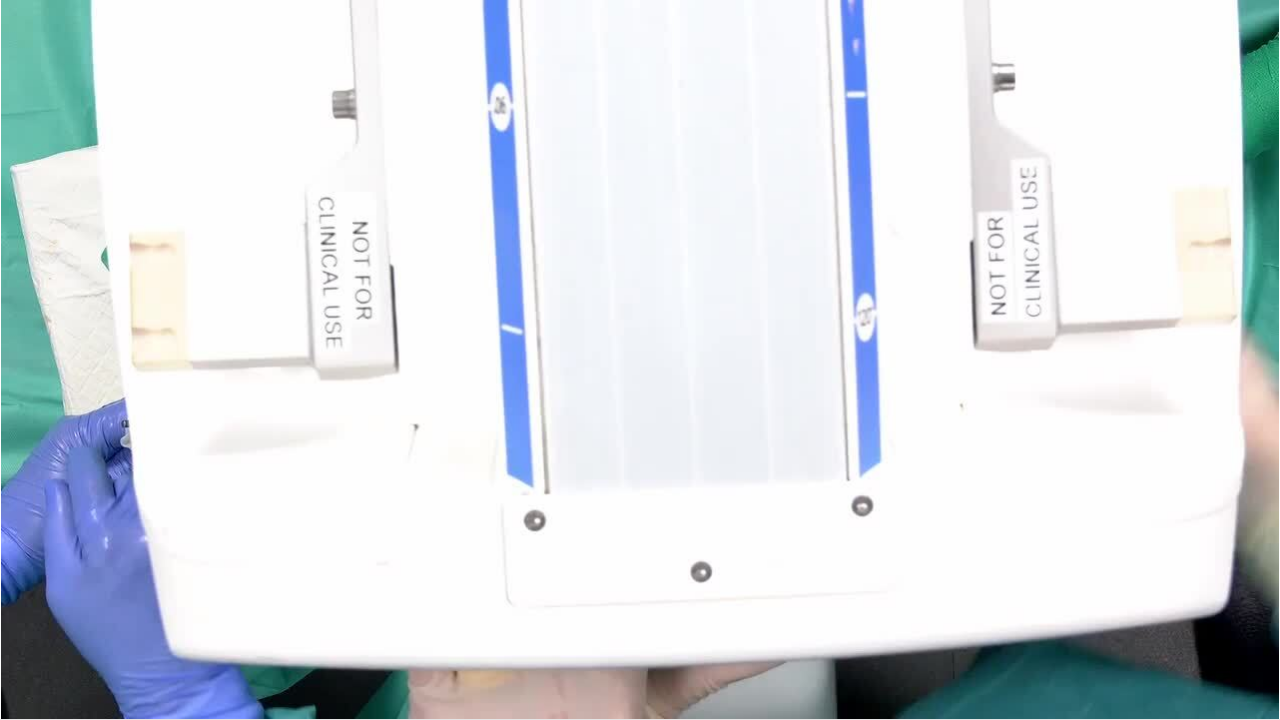 click on "10 seconds
Tap to unmute" at bounding box center [640, 359] 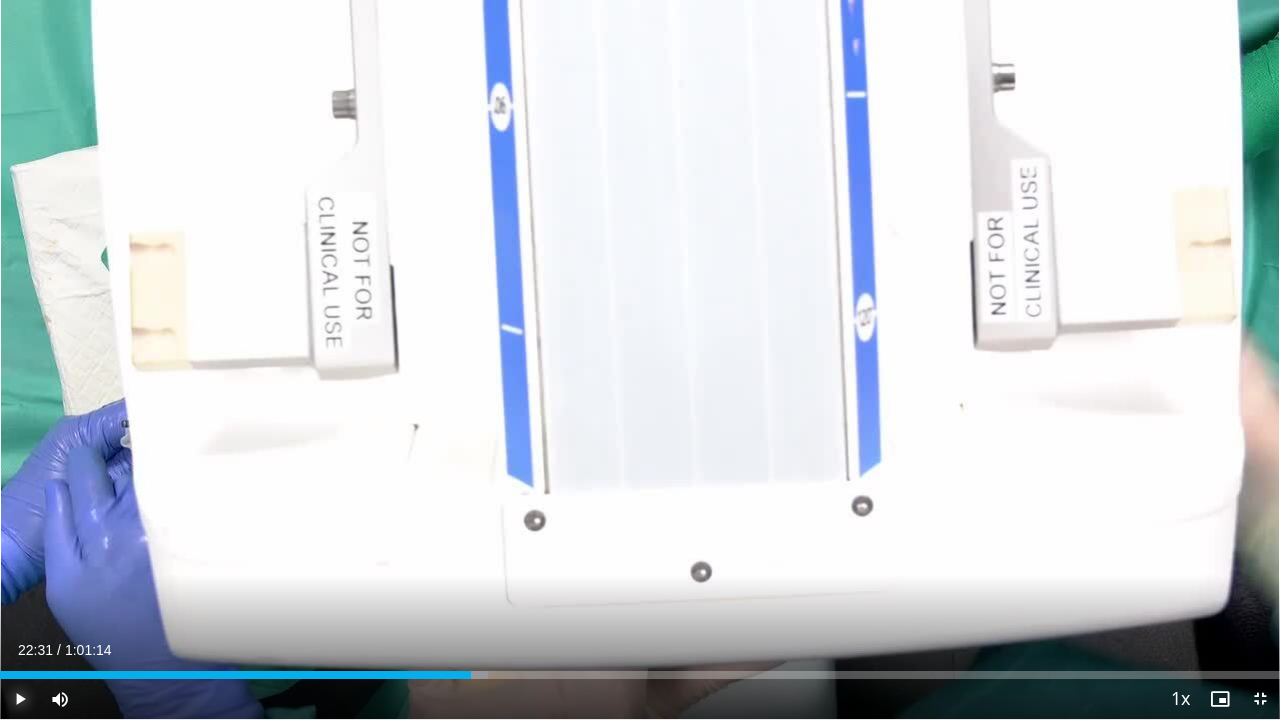 click at bounding box center [20, 699] 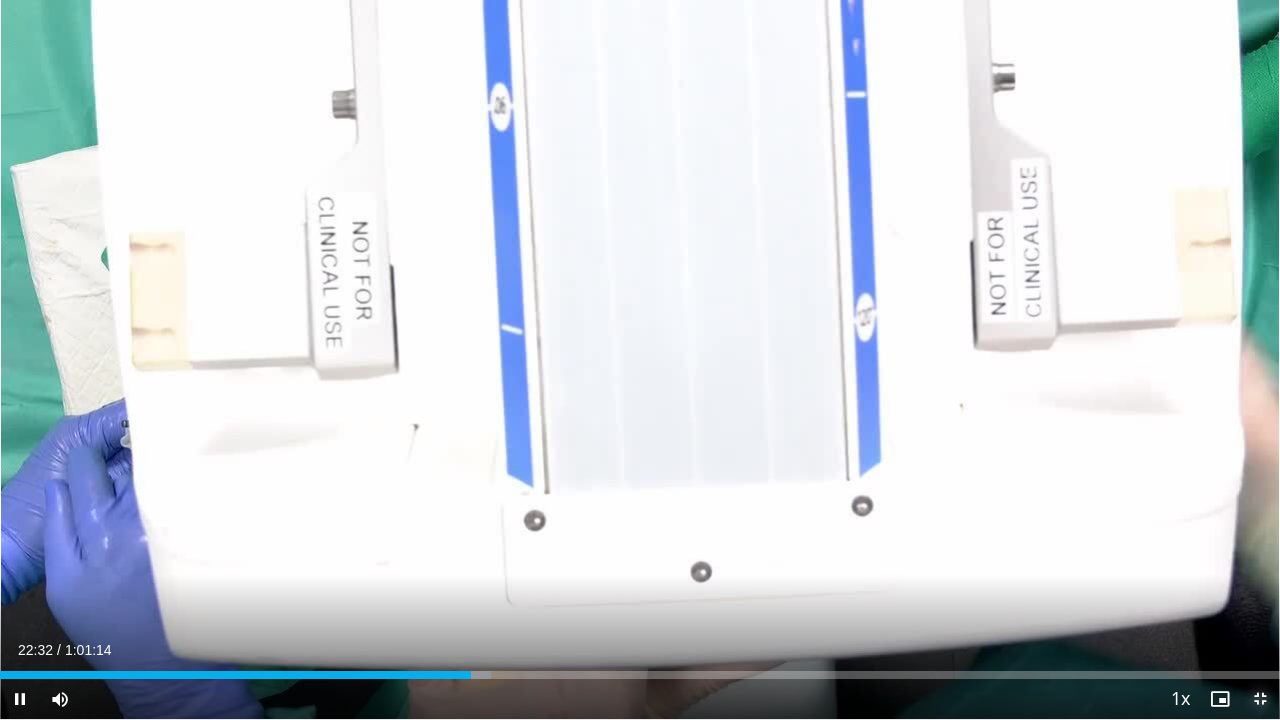 click at bounding box center (1260, 699) 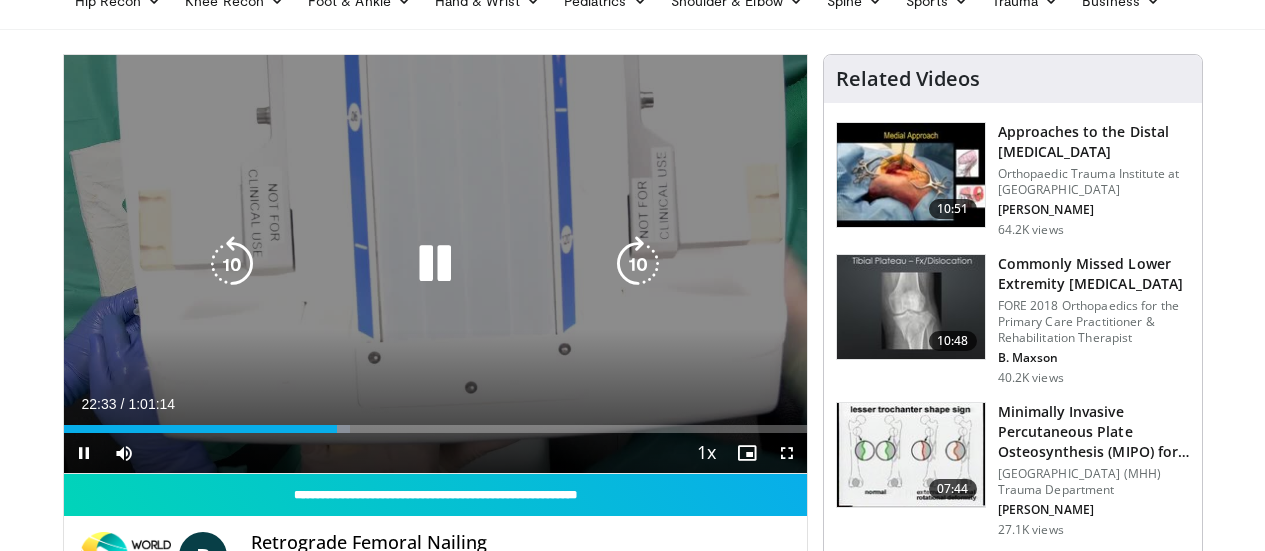 click on "10 seconds
Tap to unmute" at bounding box center (435, 264) 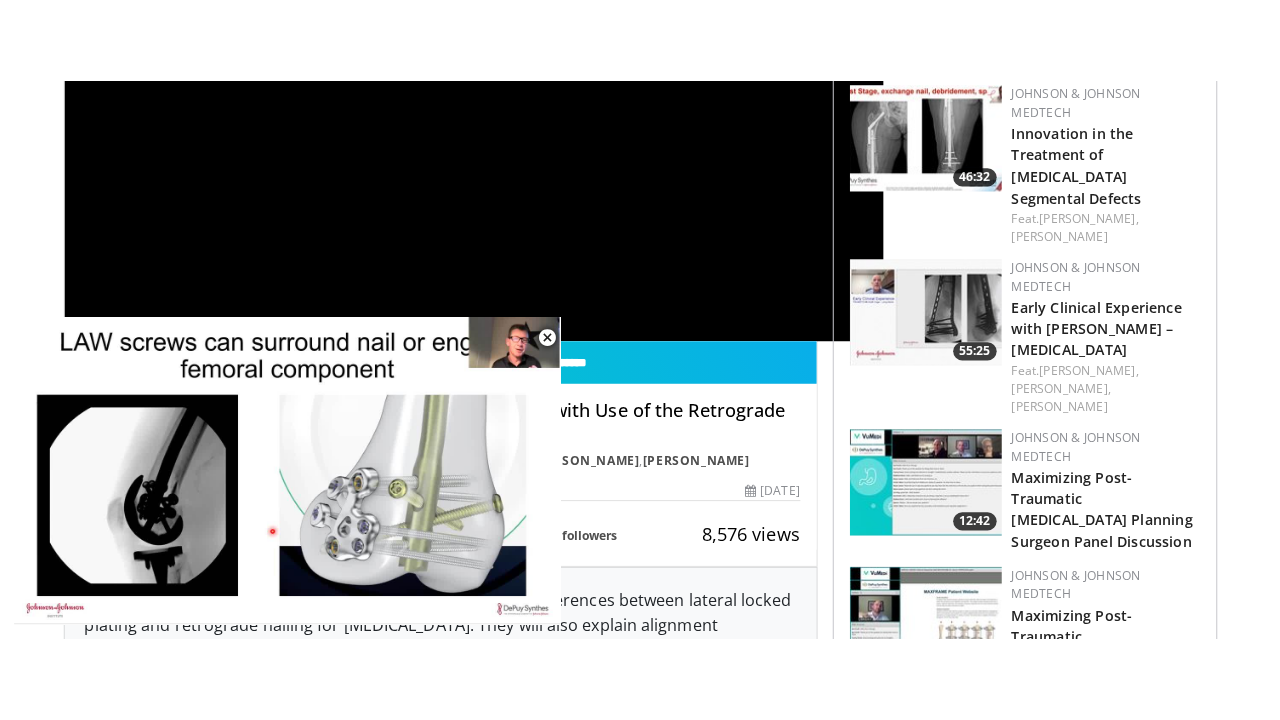 scroll, scrollTop: 200, scrollLeft: 0, axis: vertical 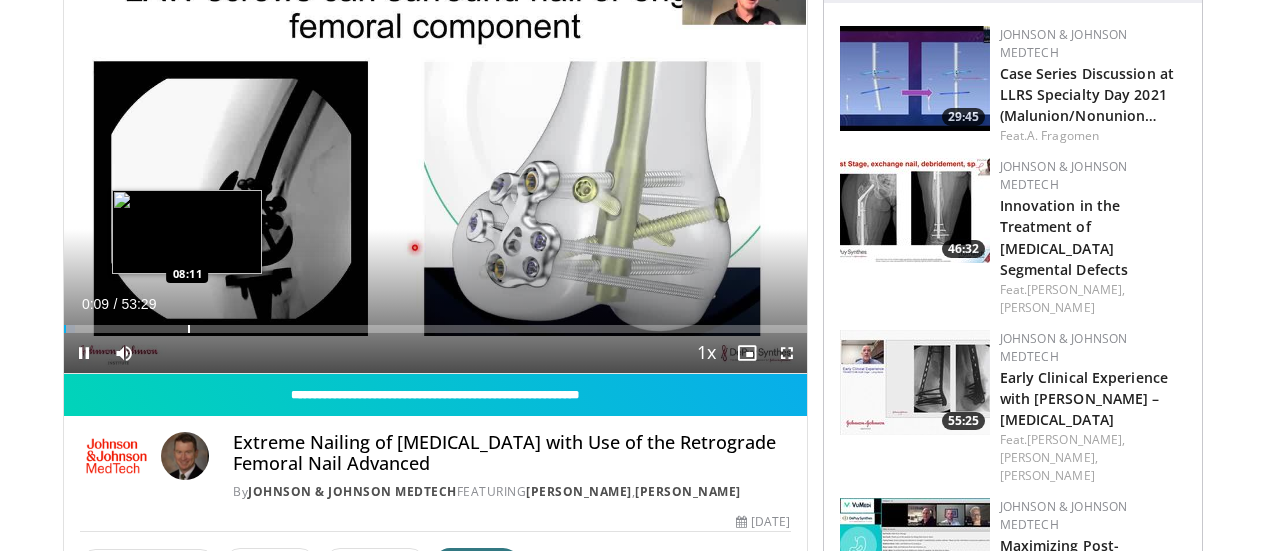 click on "Loaded :  1.54% 00:09 08:11" at bounding box center [435, 323] 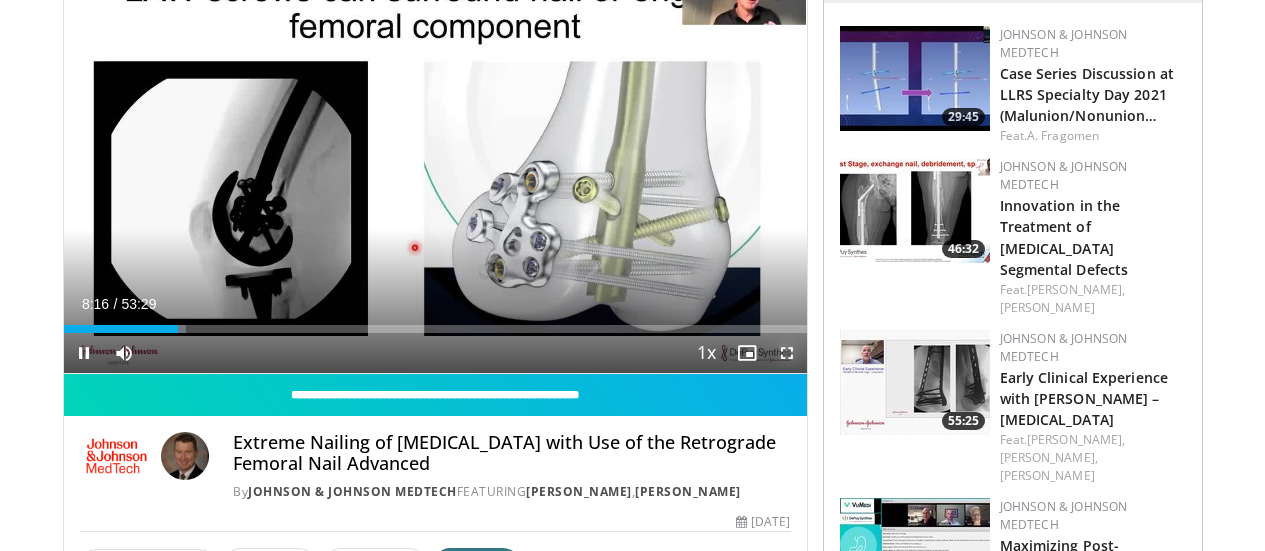 click at bounding box center (787, 353) 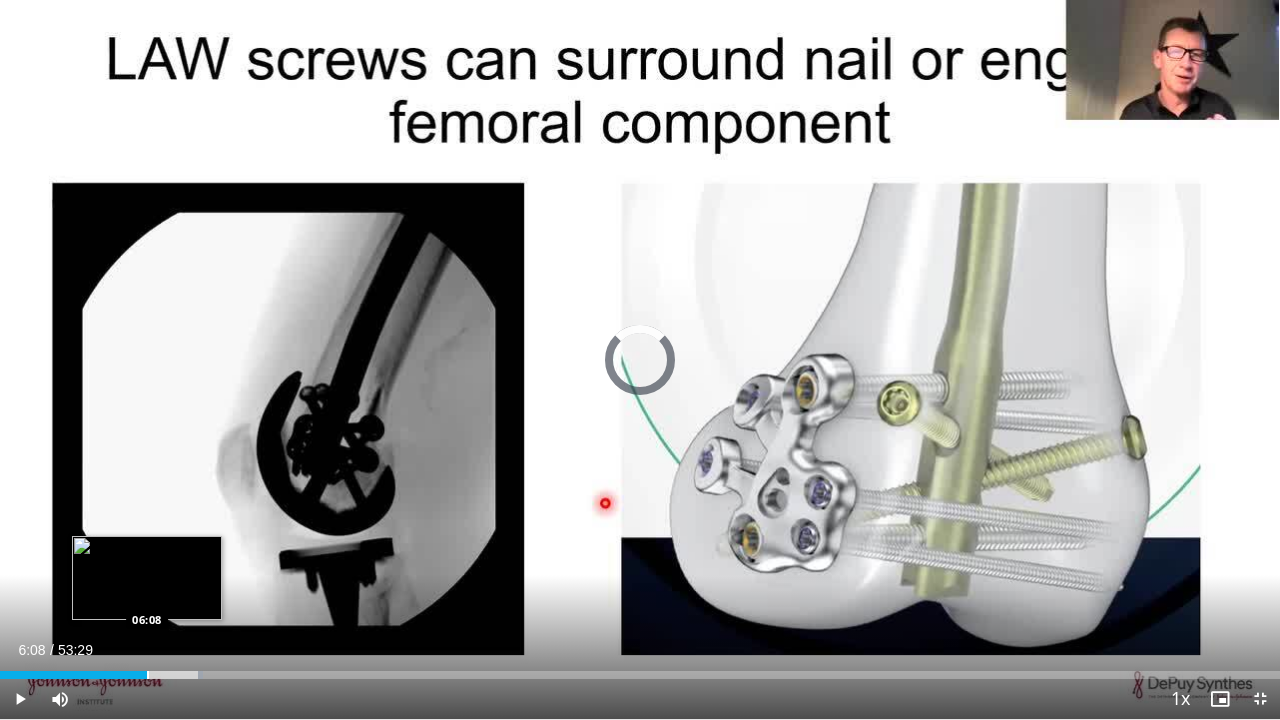 click at bounding box center (148, 675) 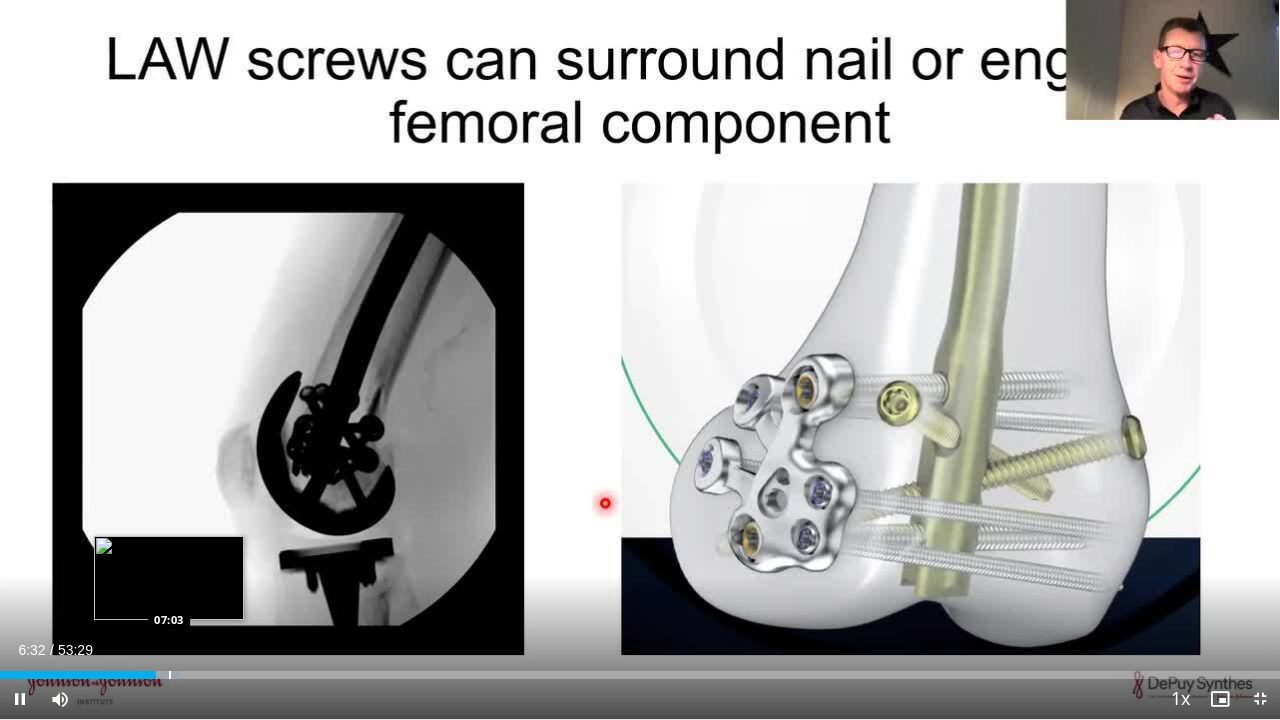 click at bounding box center (170, 675) 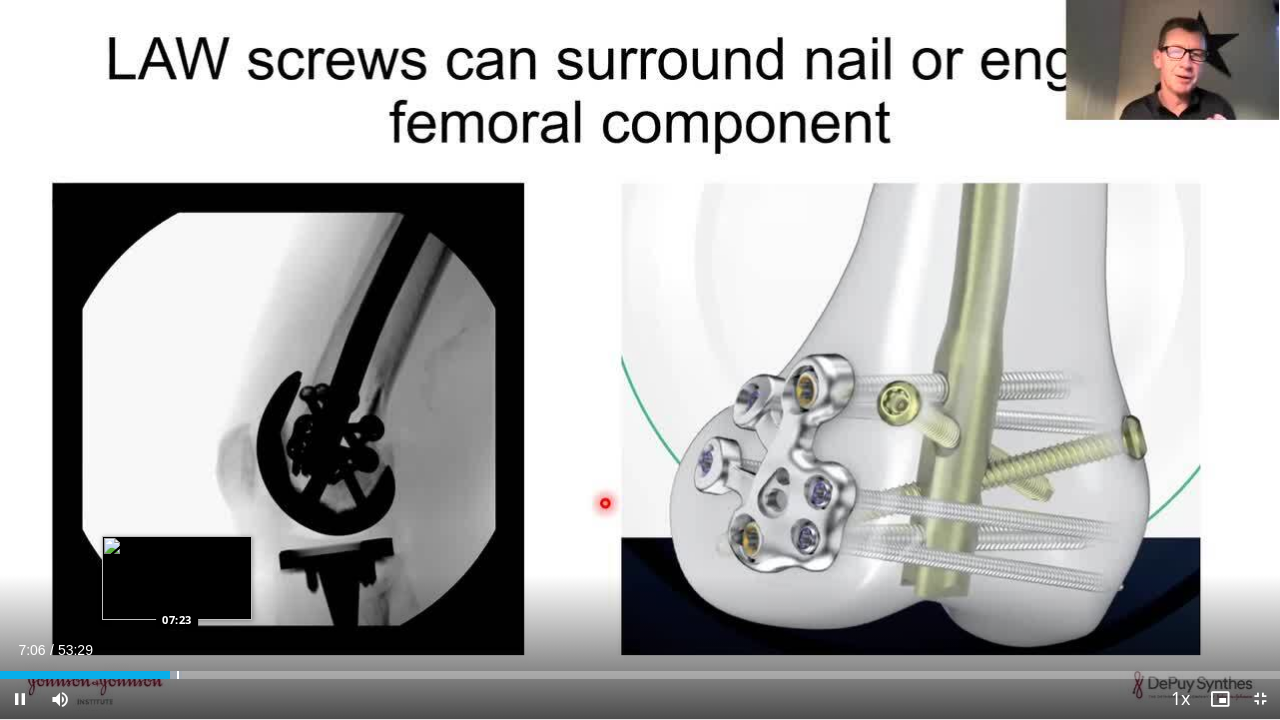 click at bounding box center (178, 675) 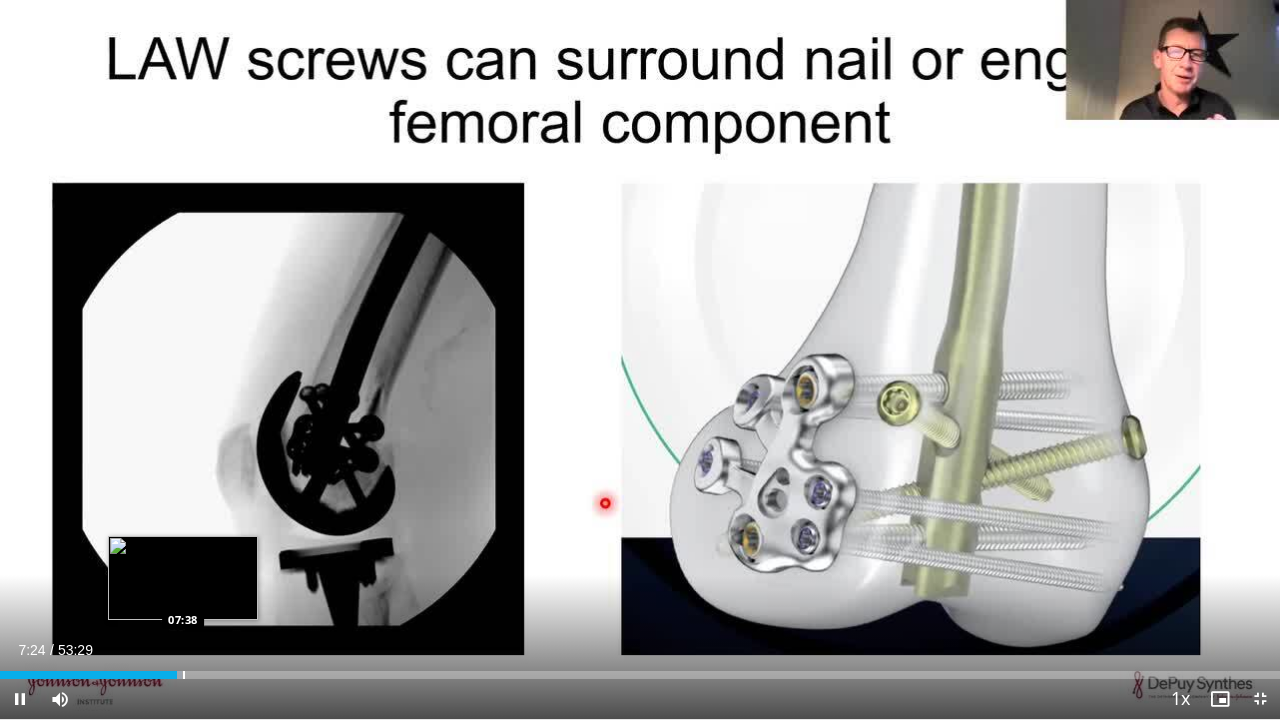 click at bounding box center [184, 675] 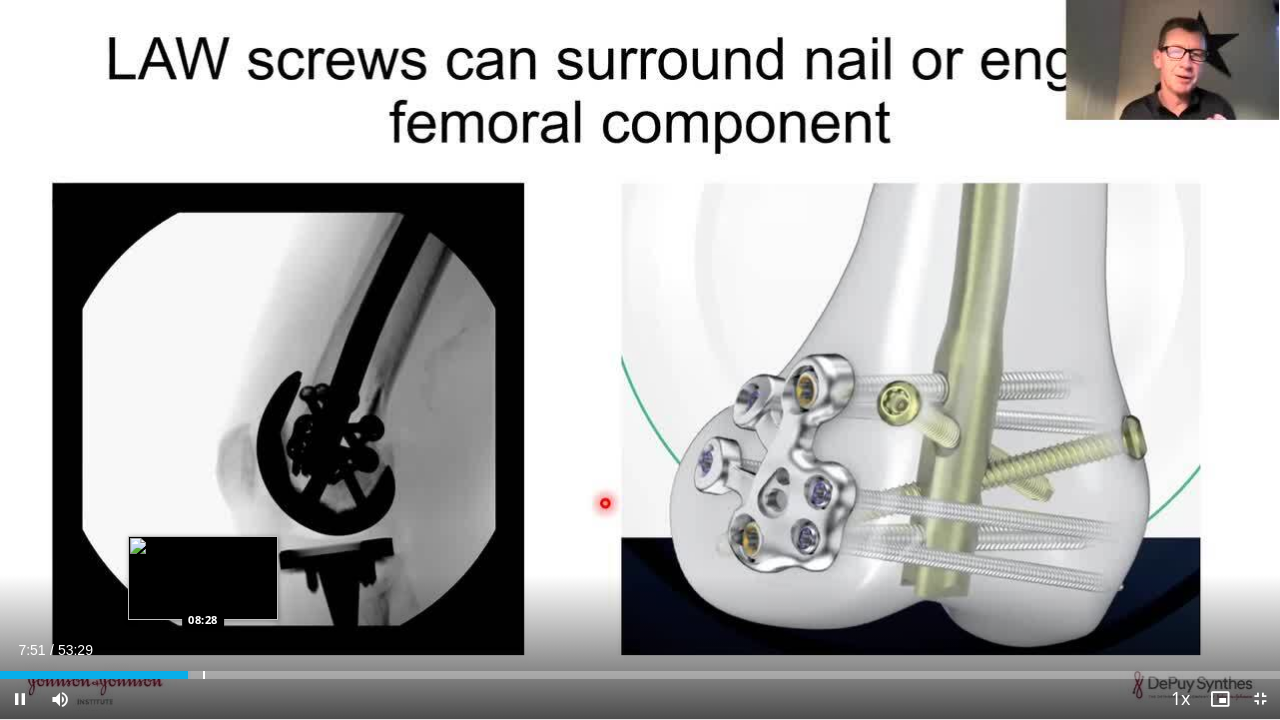 click at bounding box center [204, 675] 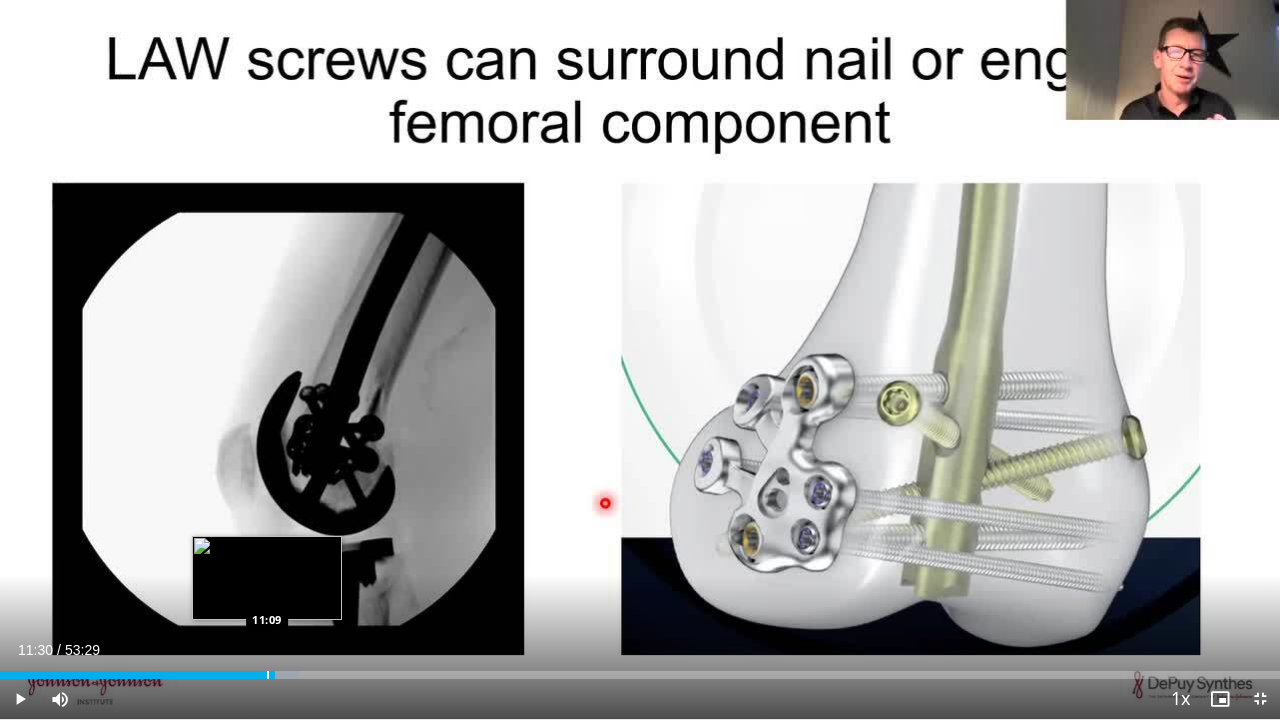 click at bounding box center (268, 675) 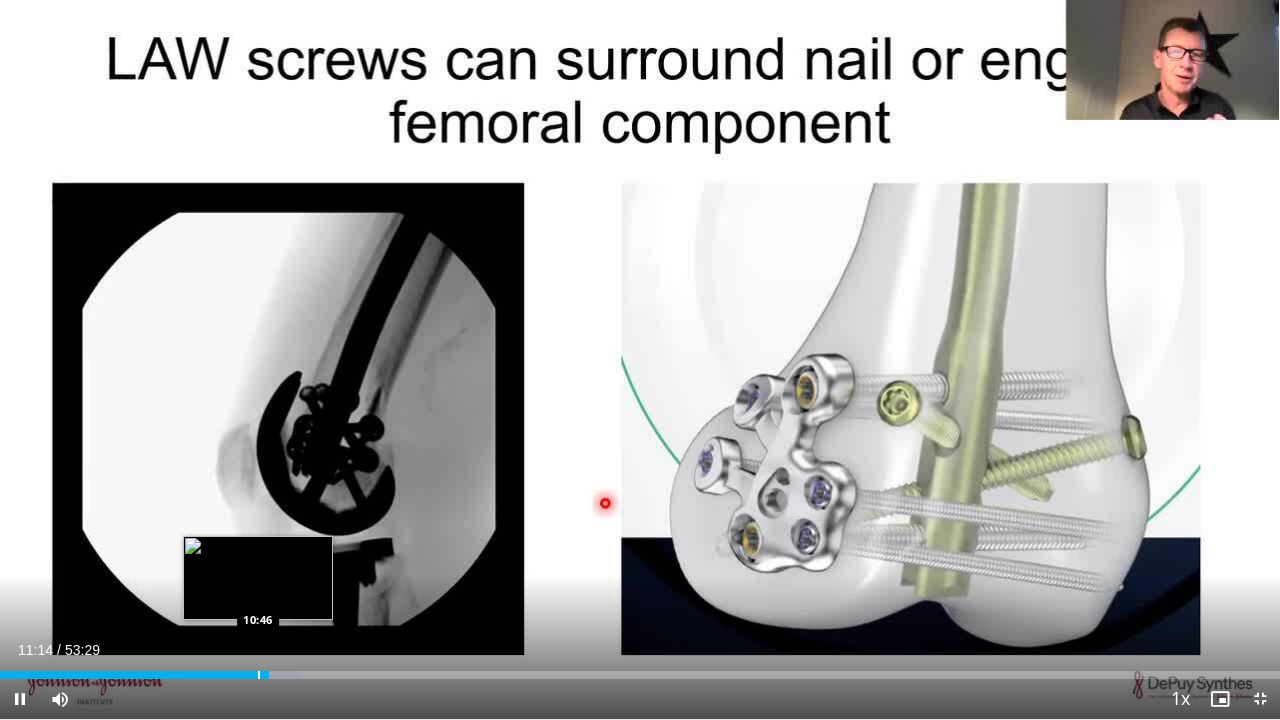 click on "Loaded :  23.49% 11:14 10:46" at bounding box center [640, 669] 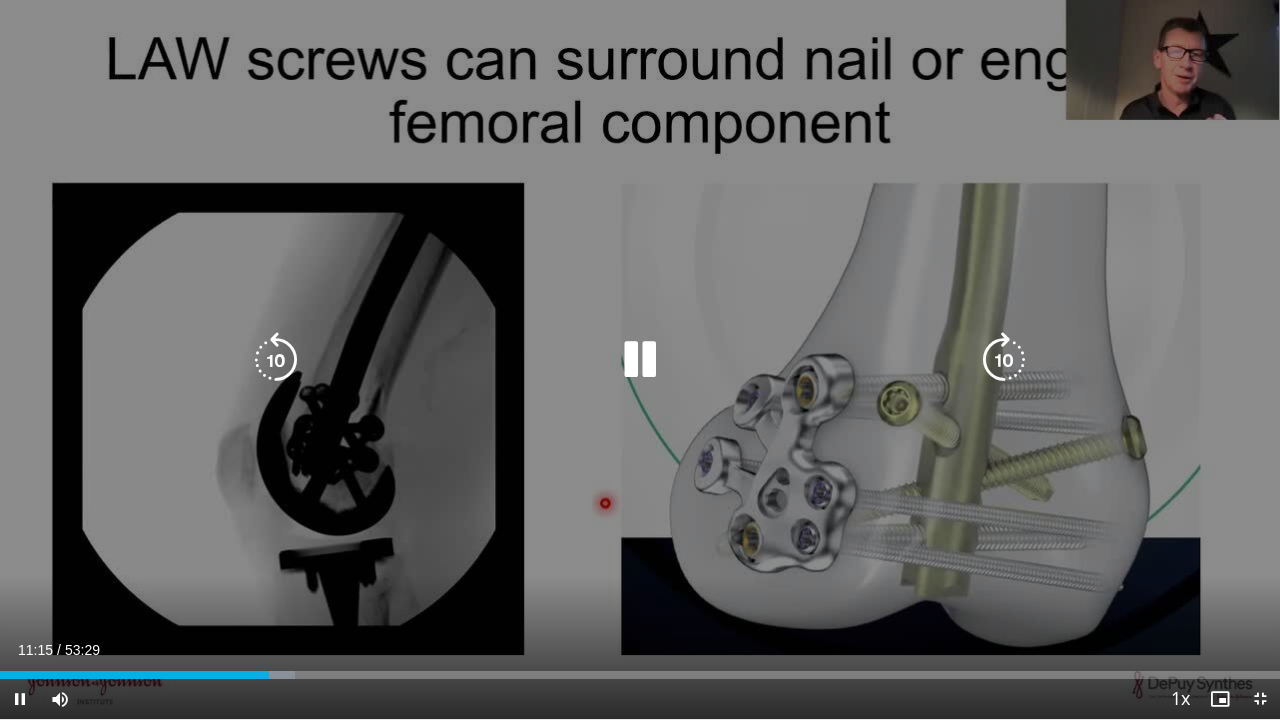 click at bounding box center (640, 360) 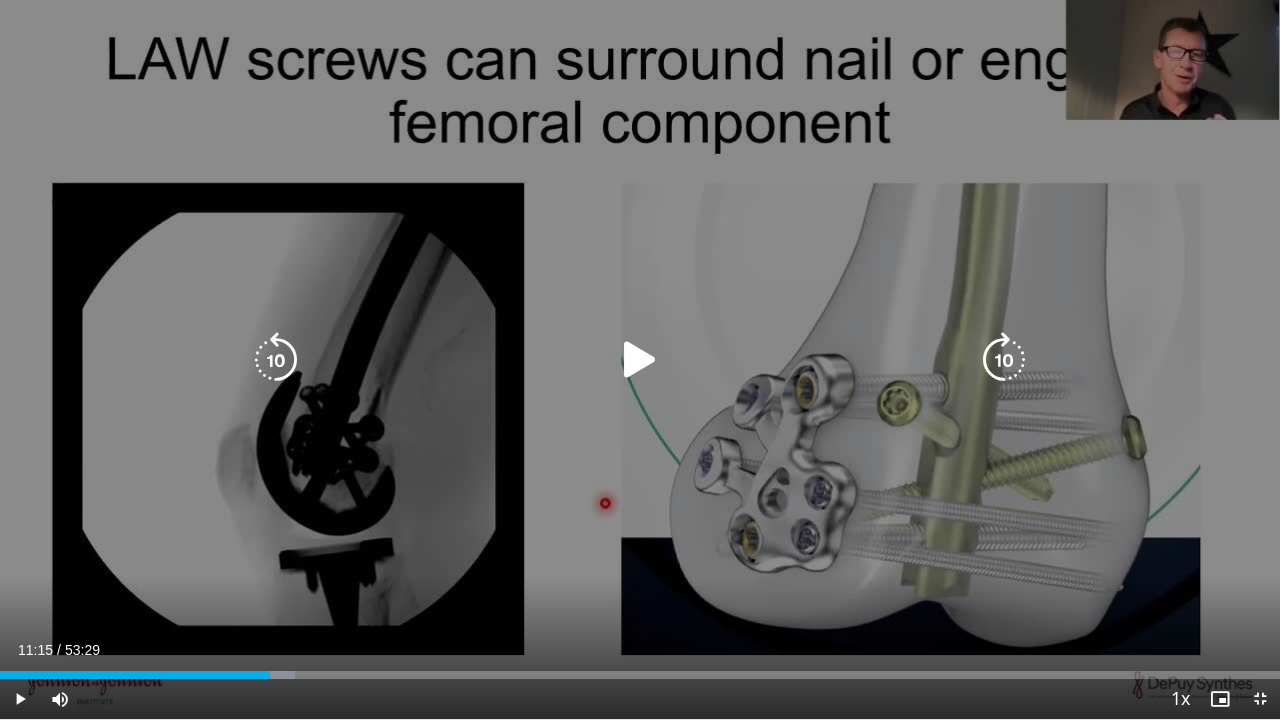 click at bounding box center [640, 360] 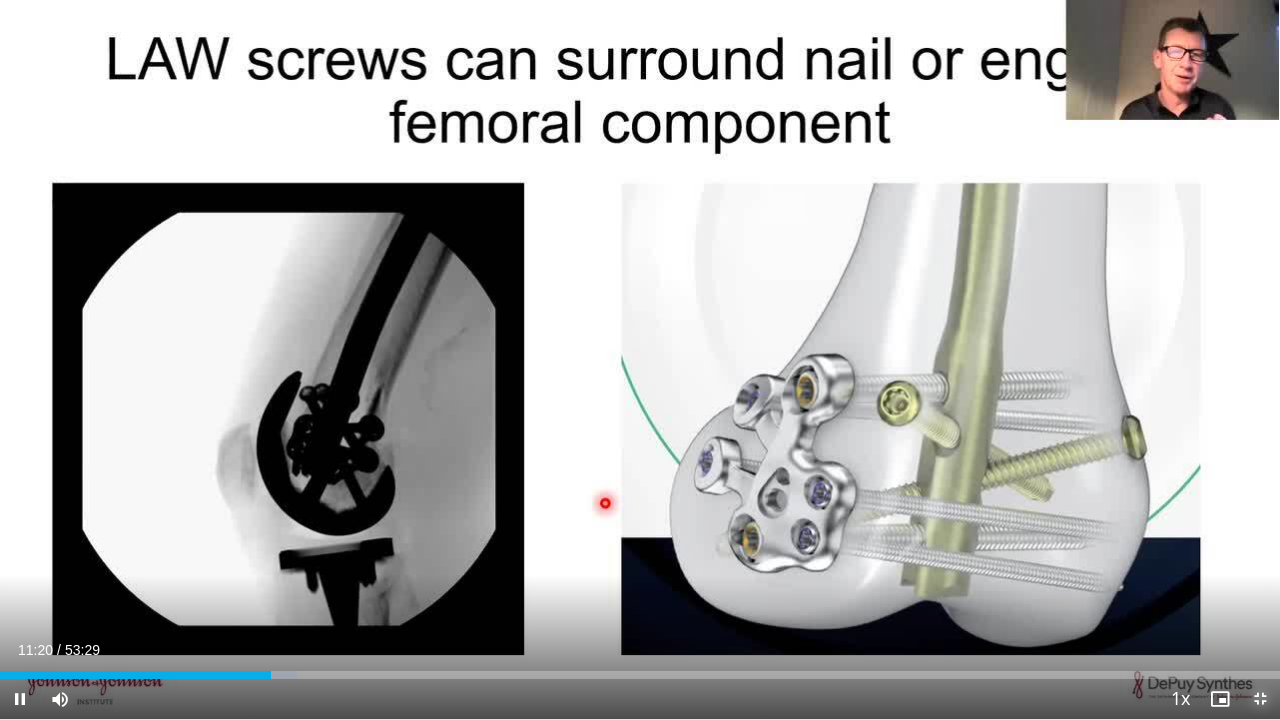 click at bounding box center [1260, 699] 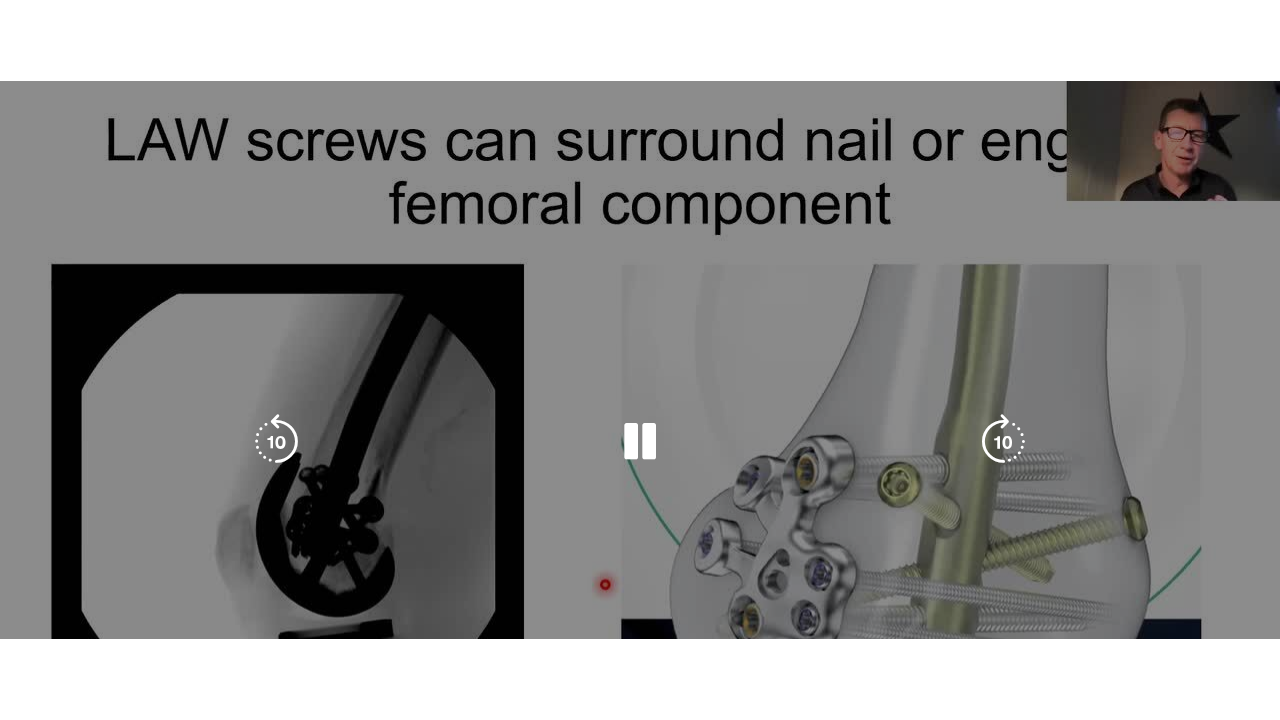 scroll, scrollTop: 156, scrollLeft: 0, axis: vertical 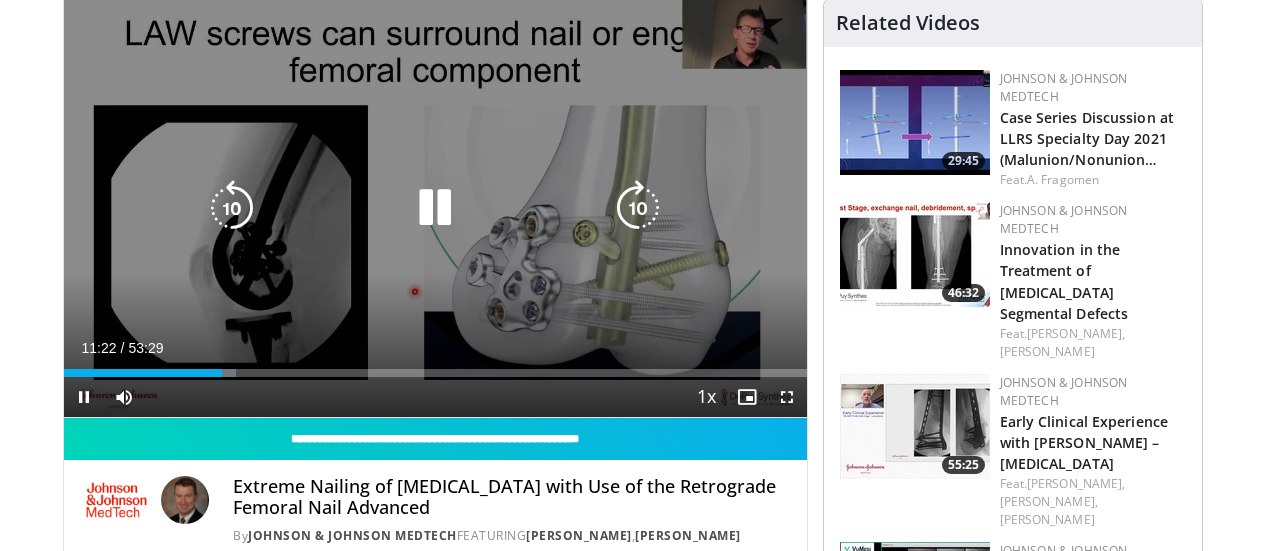 click at bounding box center (435, 208) 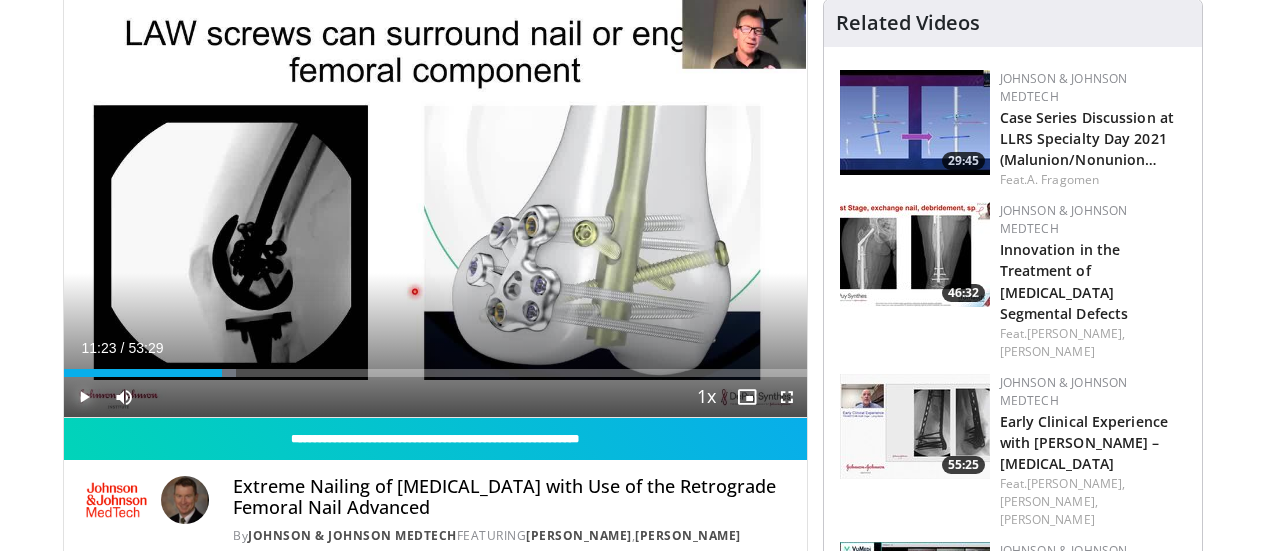 click at bounding box center [84, 397] 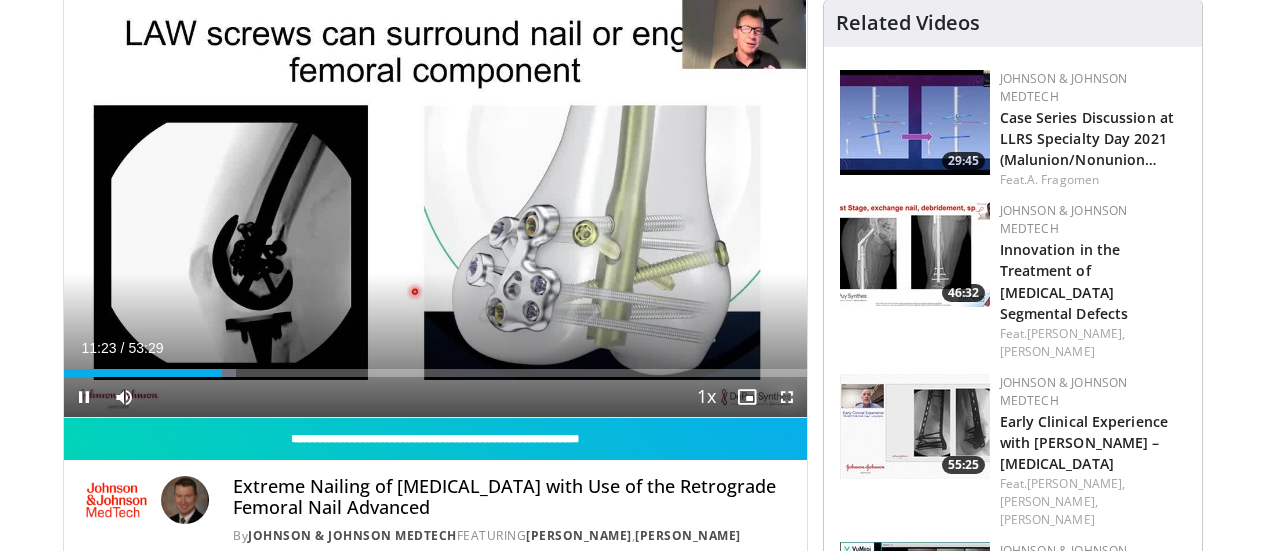 click at bounding box center [787, 397] 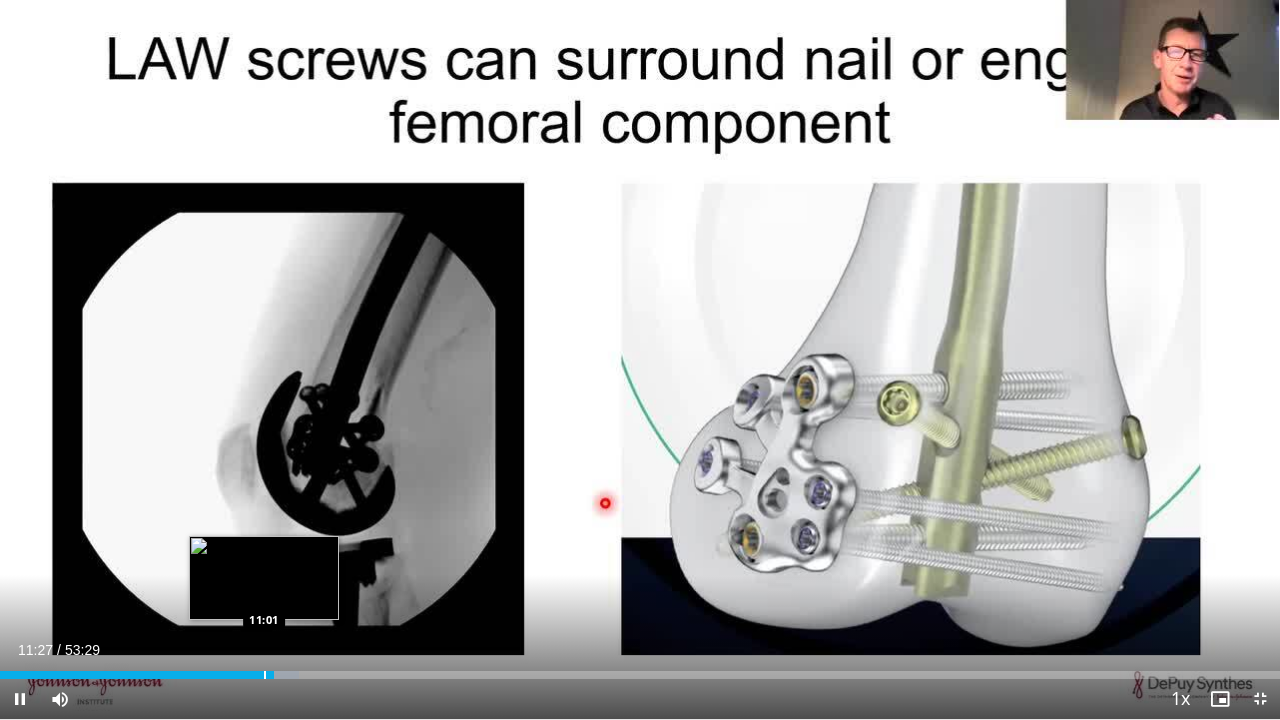 click at bounding box center [265, 675] 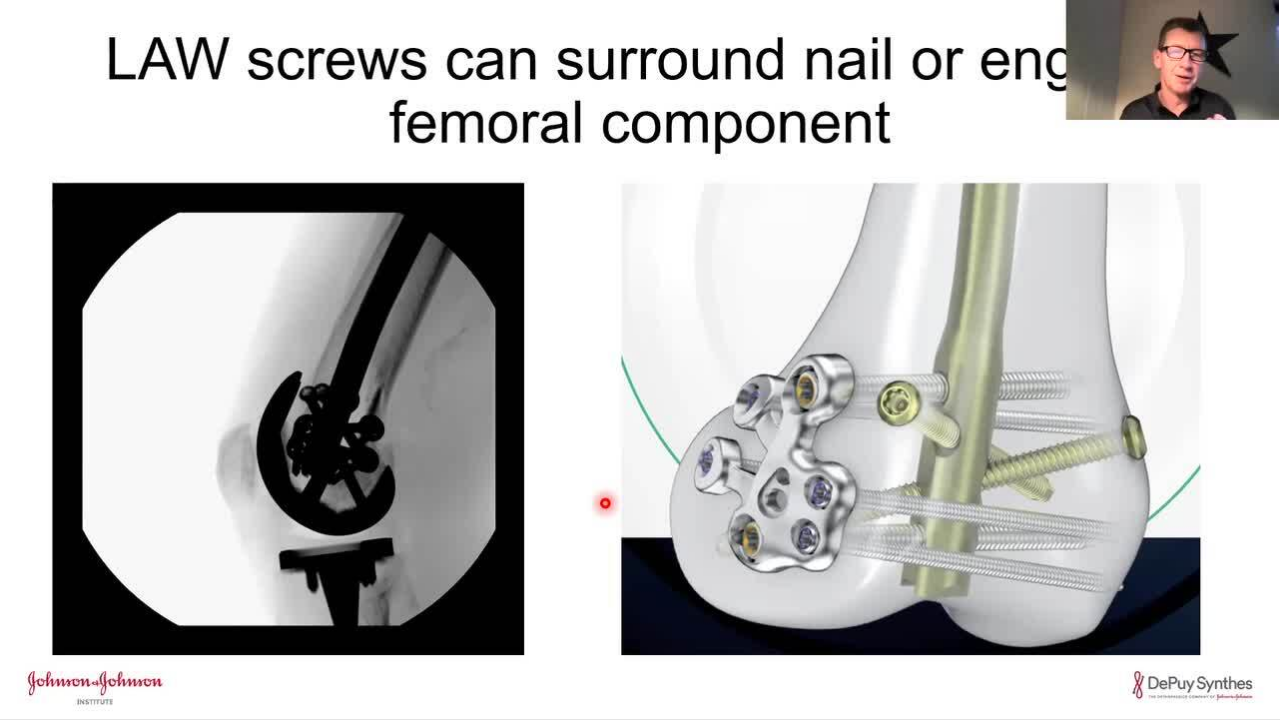 click on "11:02" at bounding box center [132, 715] 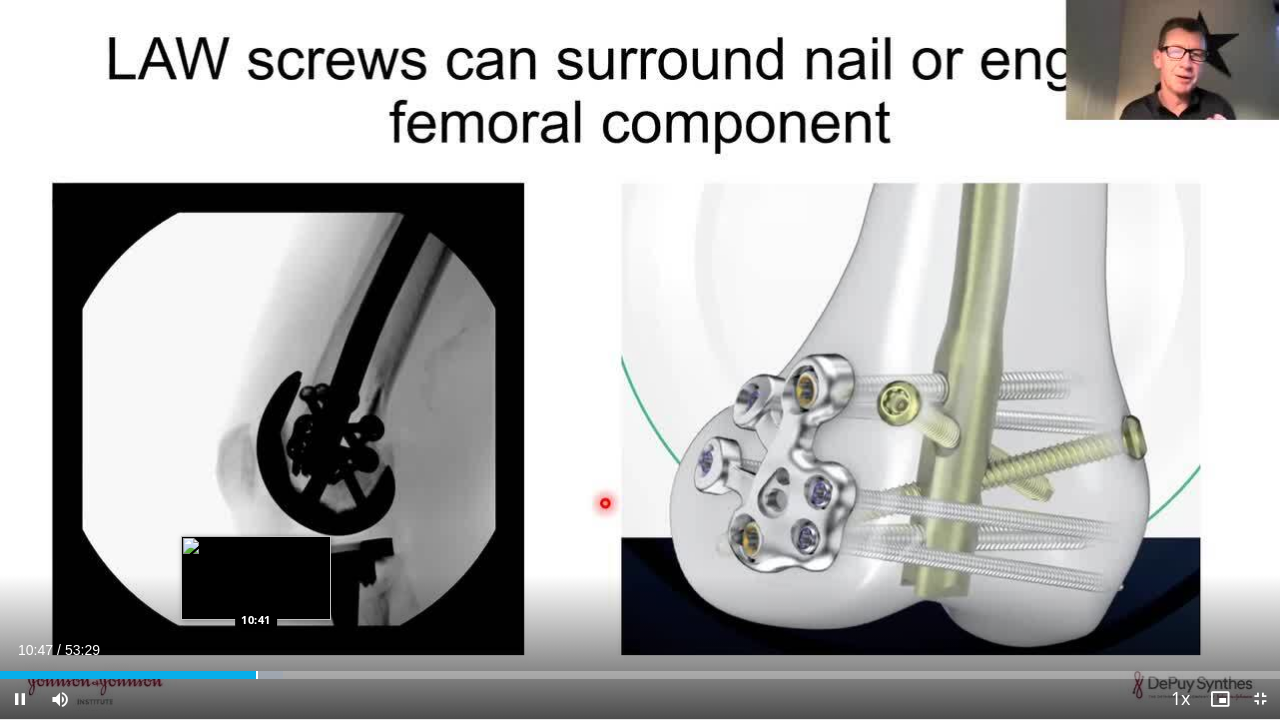 click on "10:47" at bounding box center (129, 675) 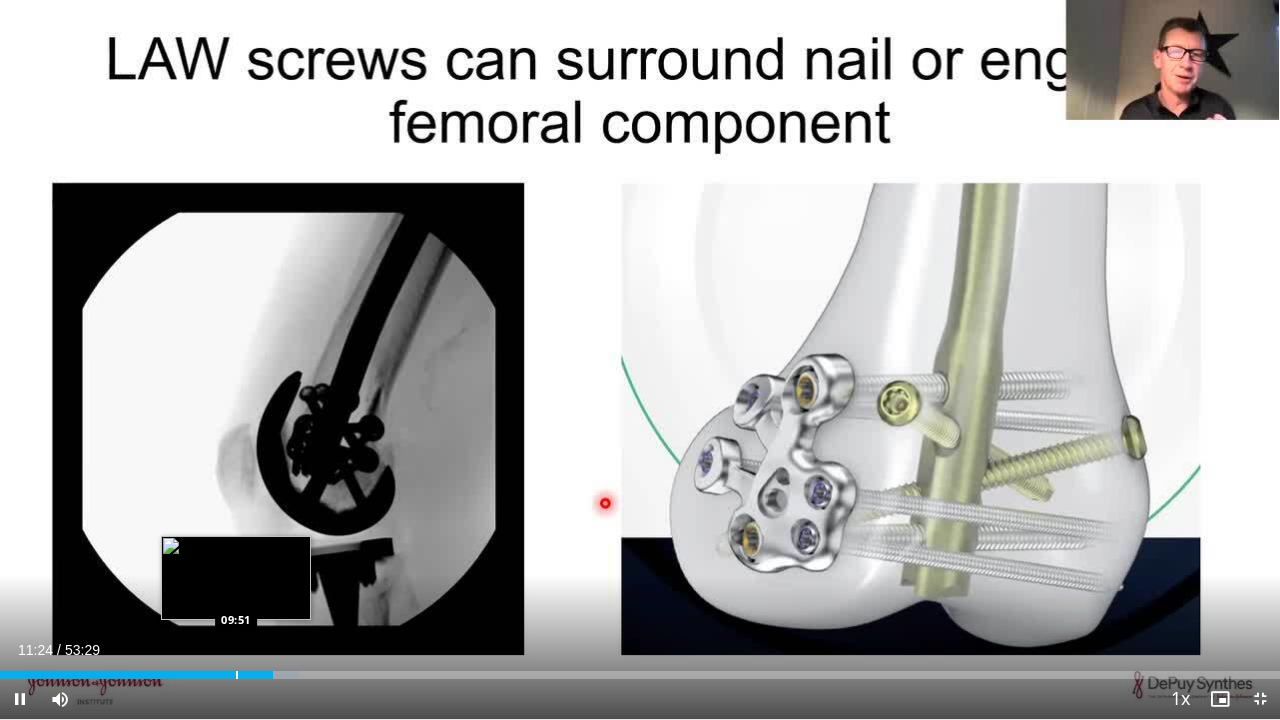 click at bounding box center [237, 675] 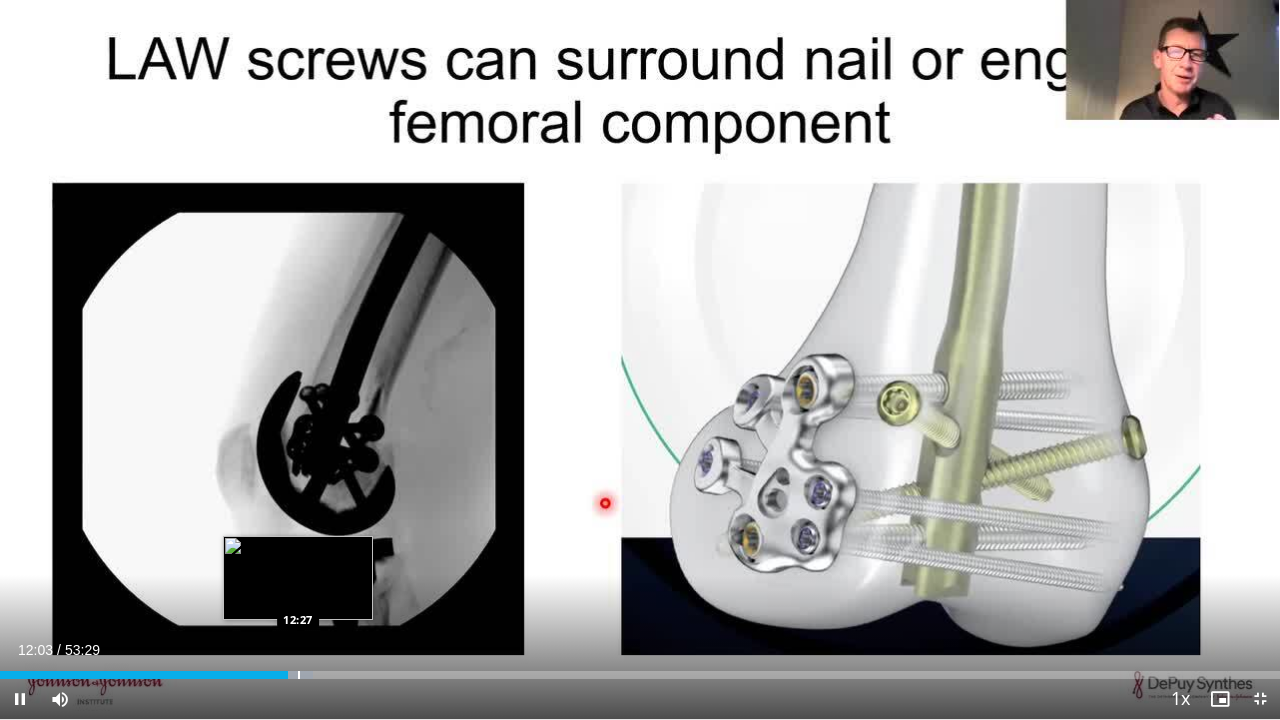 click at bounding box center (299, 675) 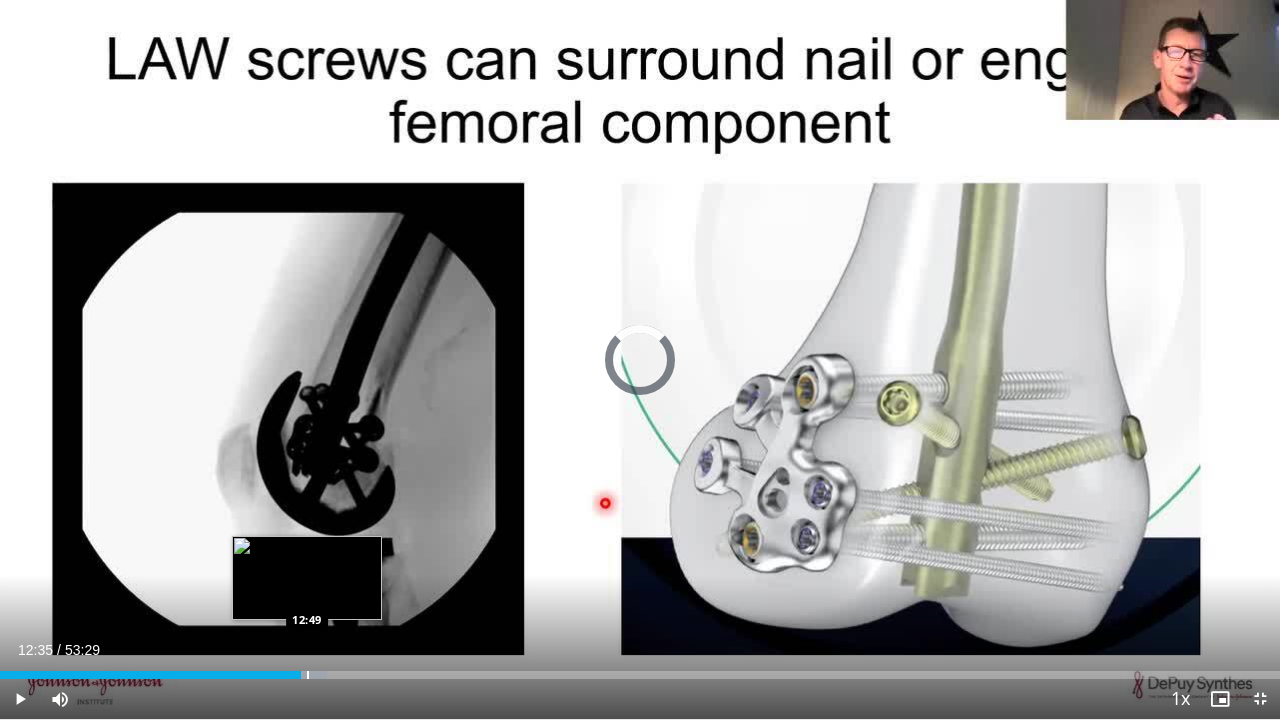 click at bounding box center (308, 675) 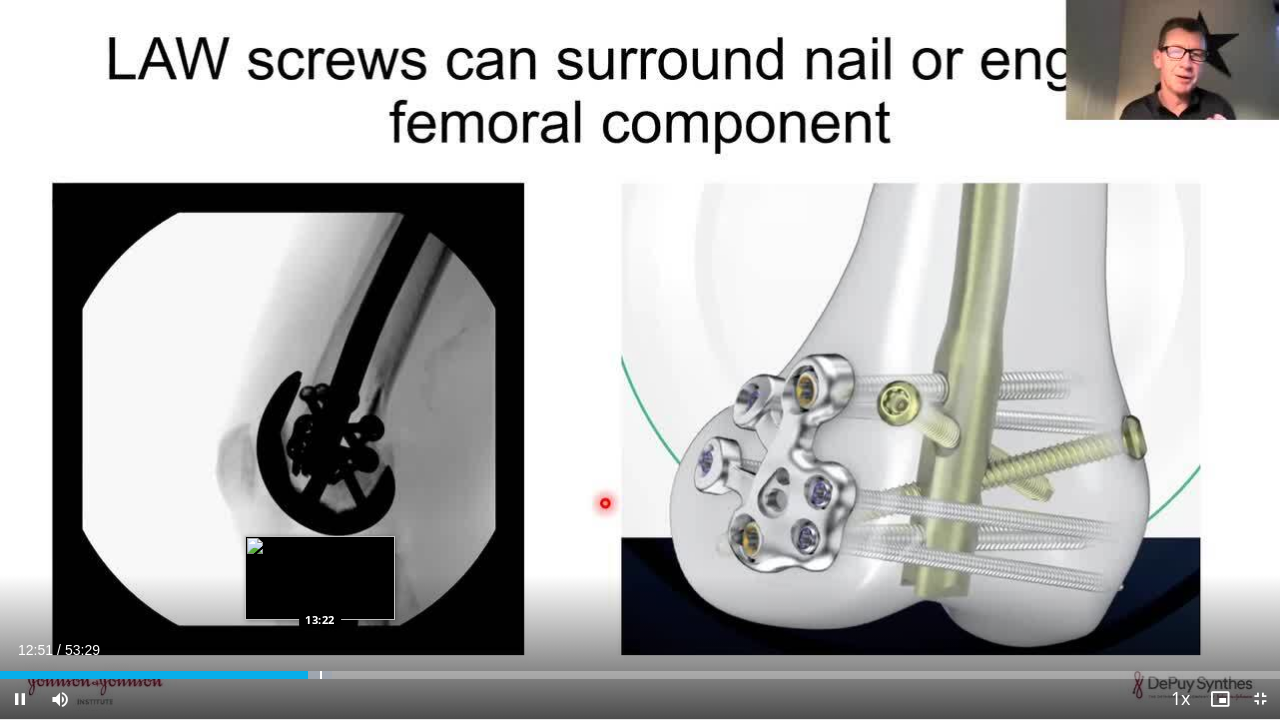 click at bounding box center [321, 675] 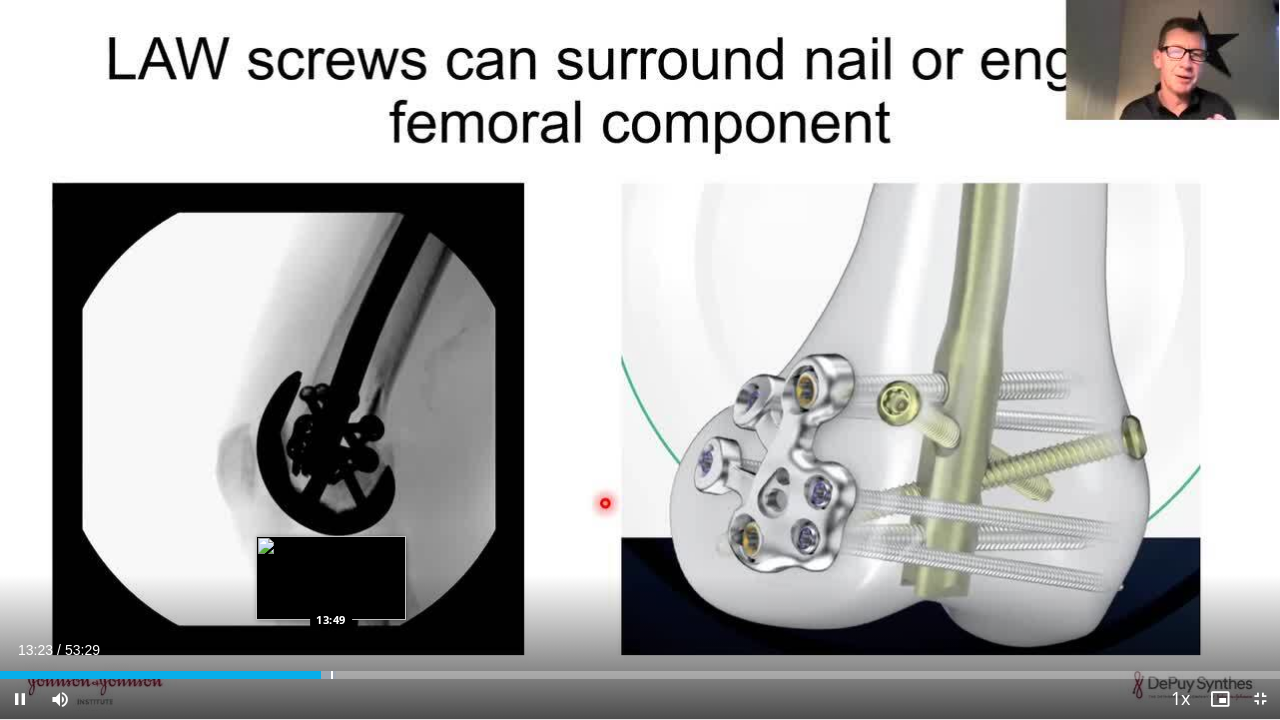 click at bounding box center (332, 675) 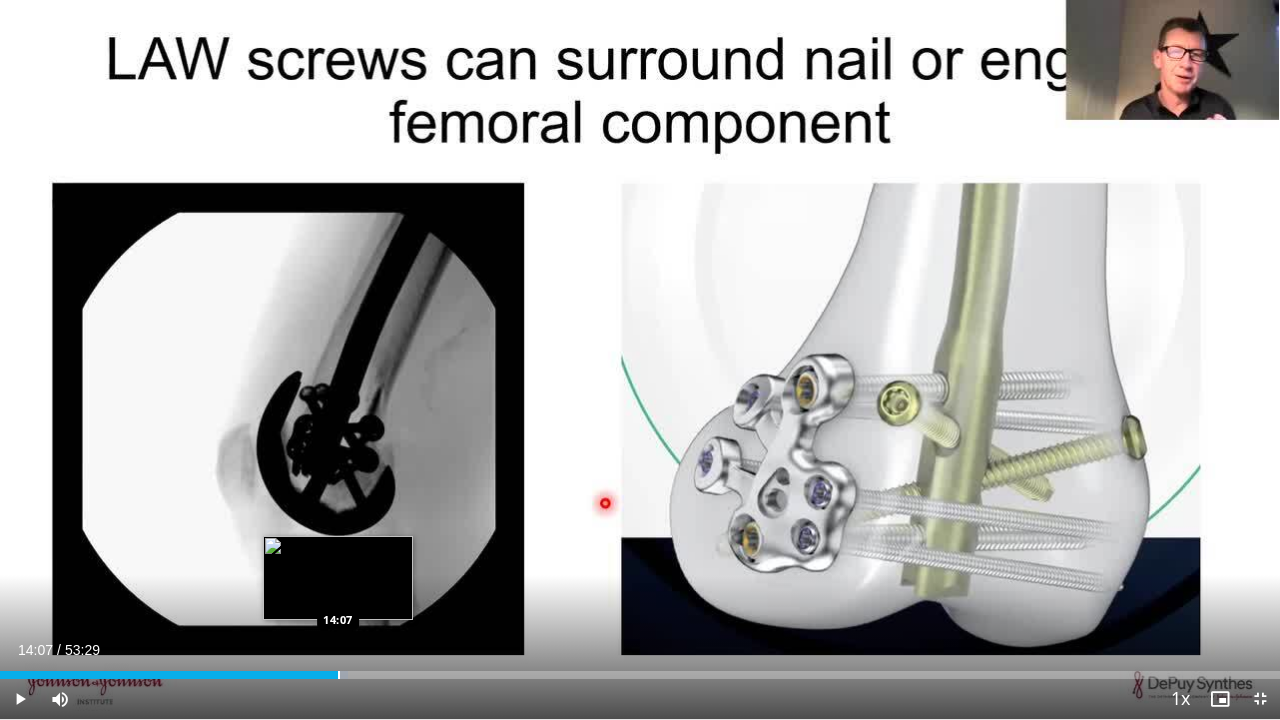 click at bounding box center [339, 675] 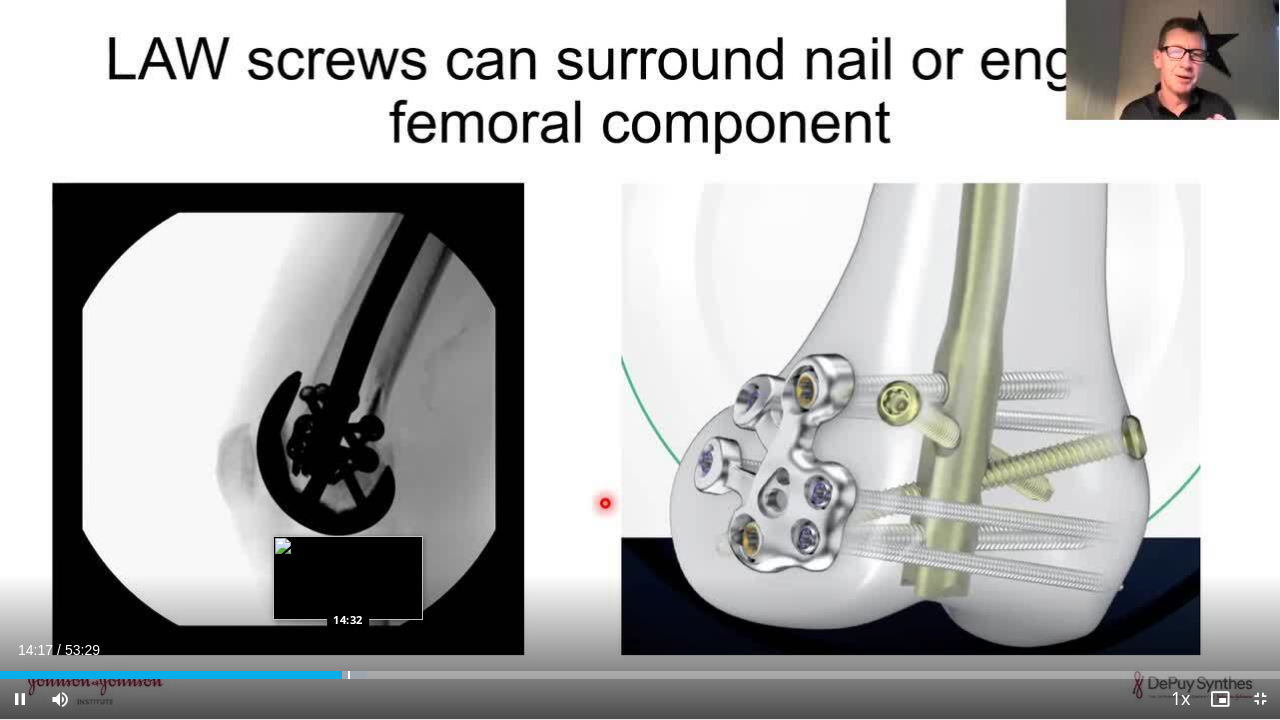 click at bounding box center (349, 675) 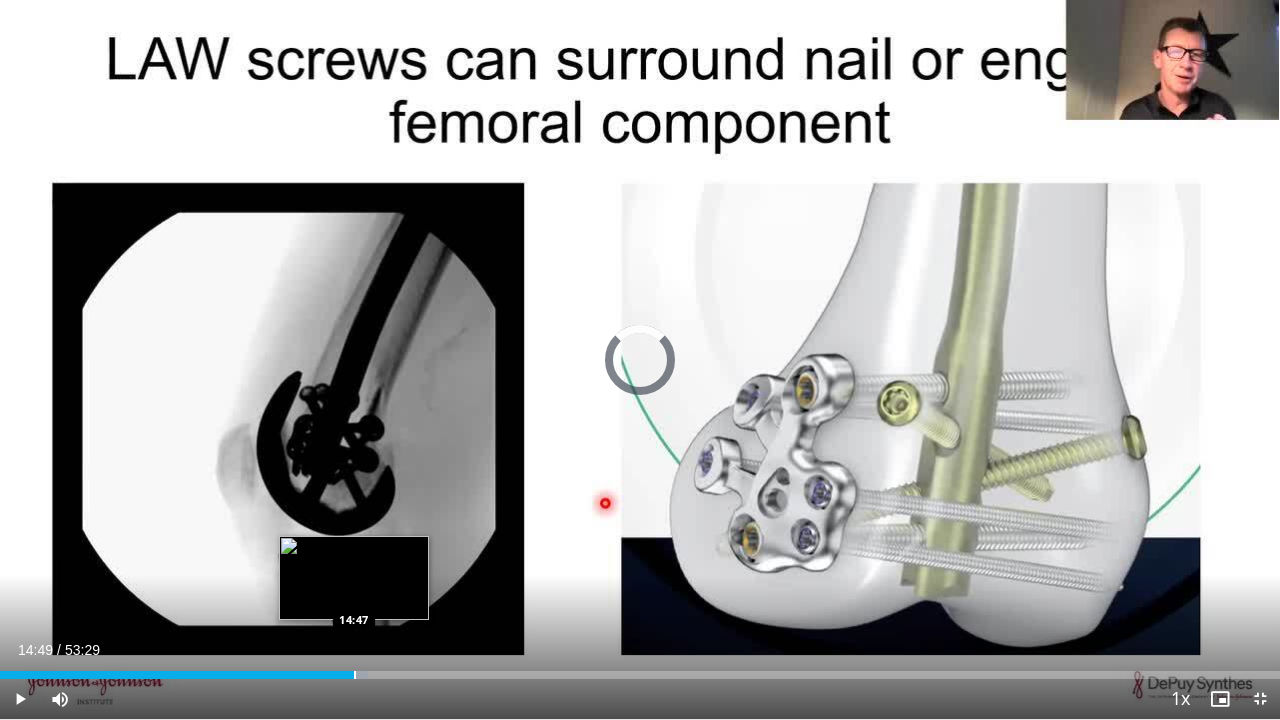 click at bounding box center [355, 675] 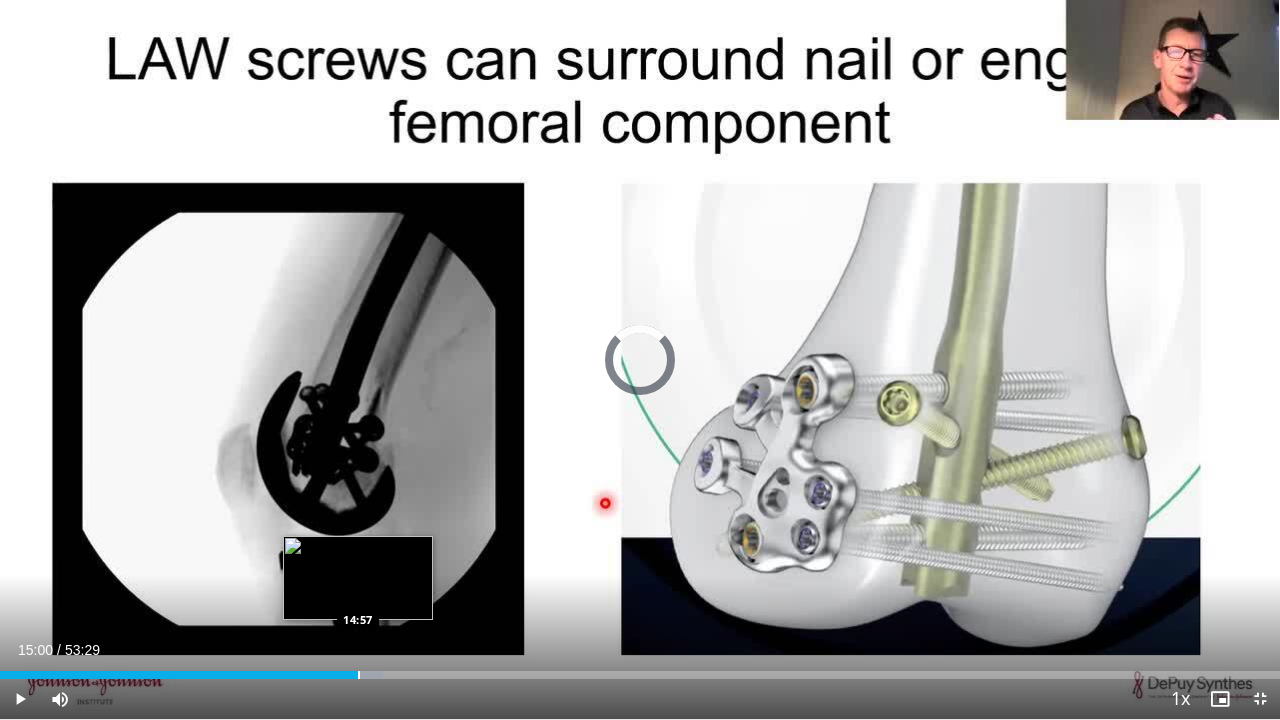 click at bounding box center (359, 675) 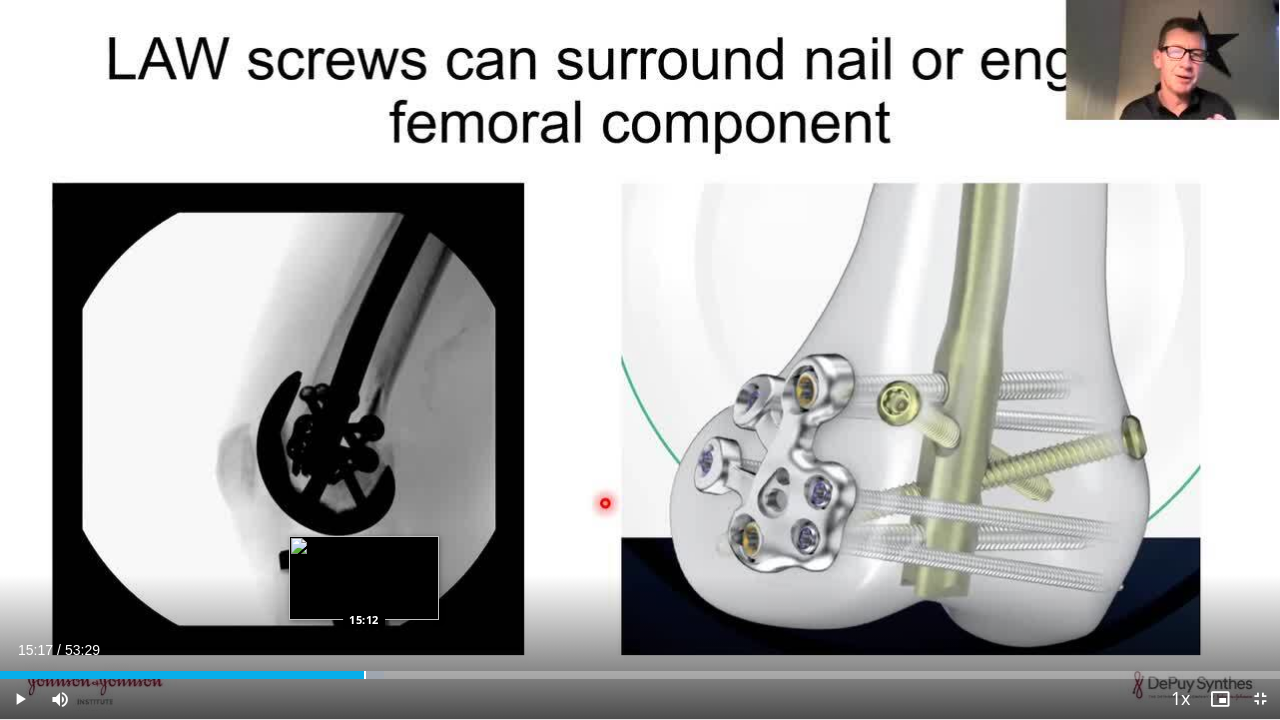 click at bounding box center (365, 675) 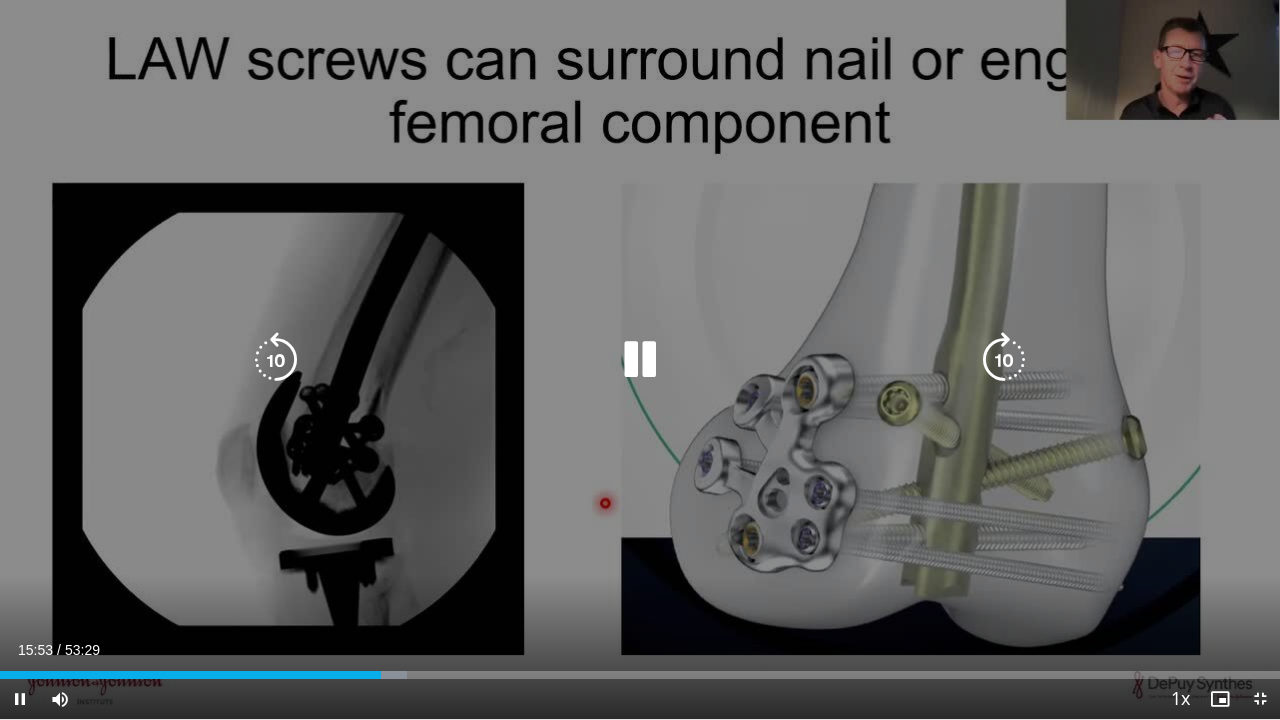click at bounding box center (0, 0) 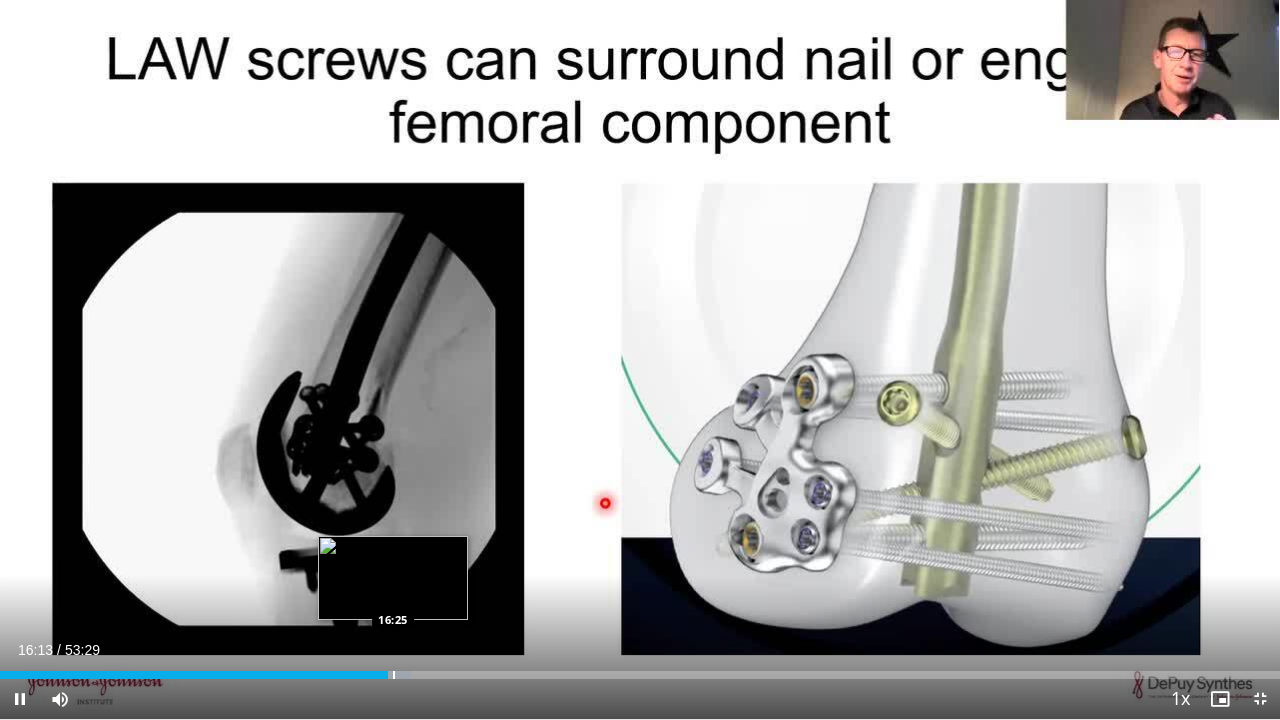 click at bounding box center [394, 675] 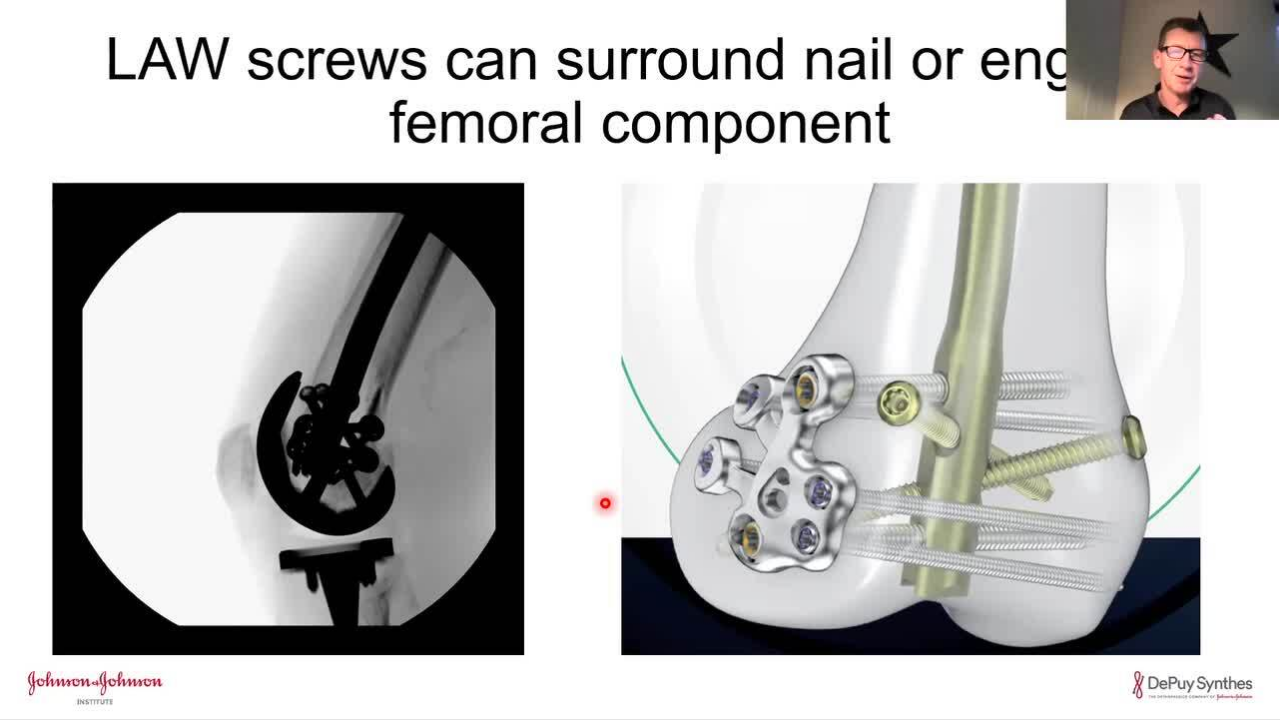 click on "10 seconds
Tap to unmute" at bounding box center [640, 359] 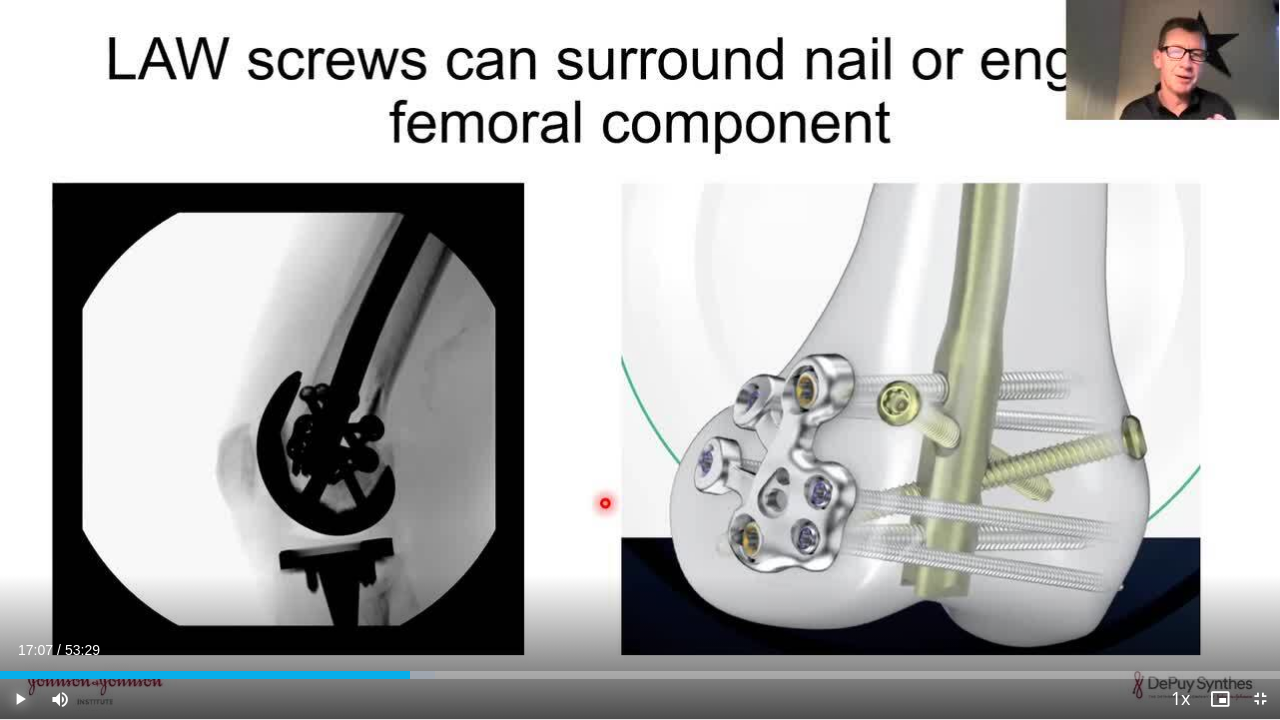 click at bounding box center (20, 699) 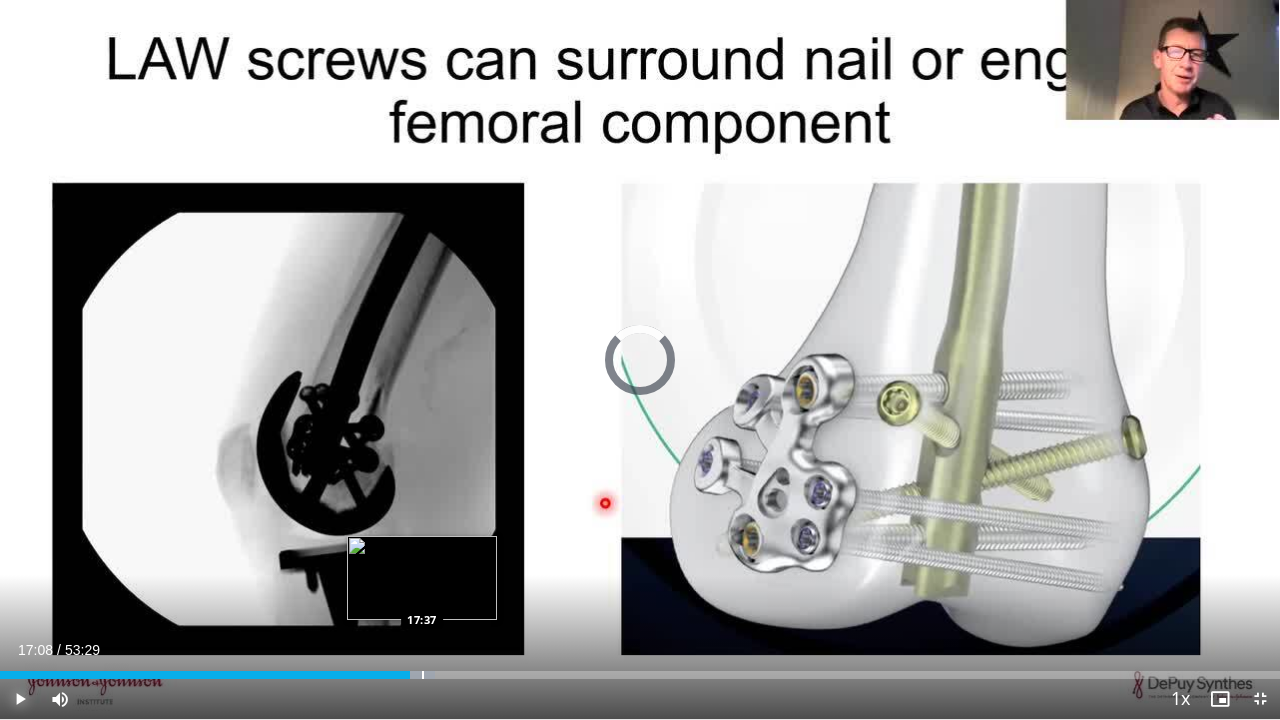 click at bounding box center (423, 675) 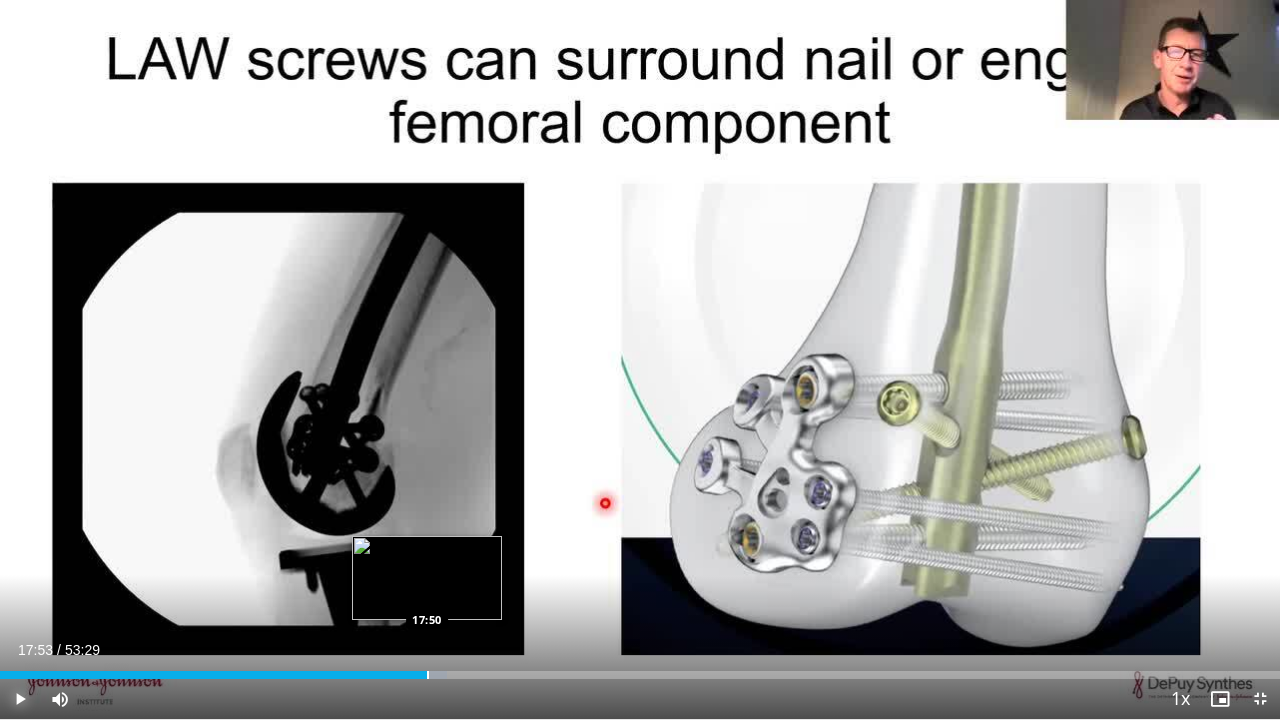 click at bounding box center [428, 675] 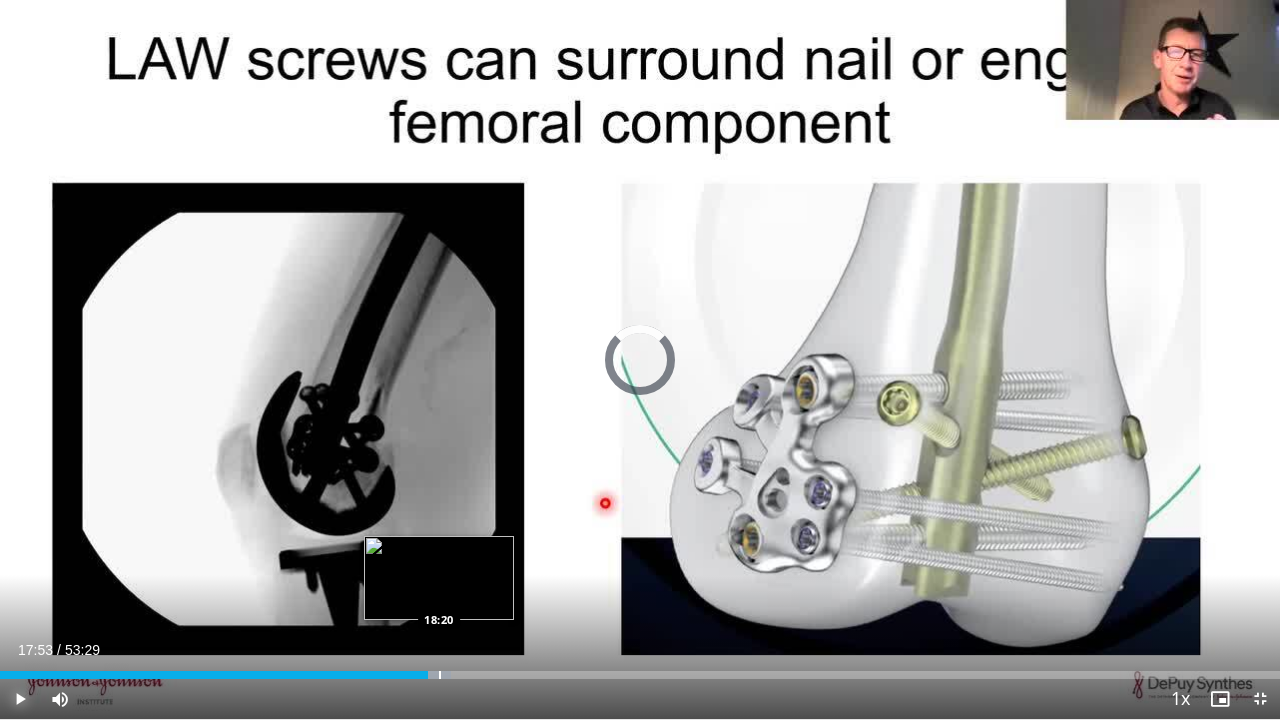 click on "Loaded :  35.21% 17:53 18:20" at bounding box center (640, 669) 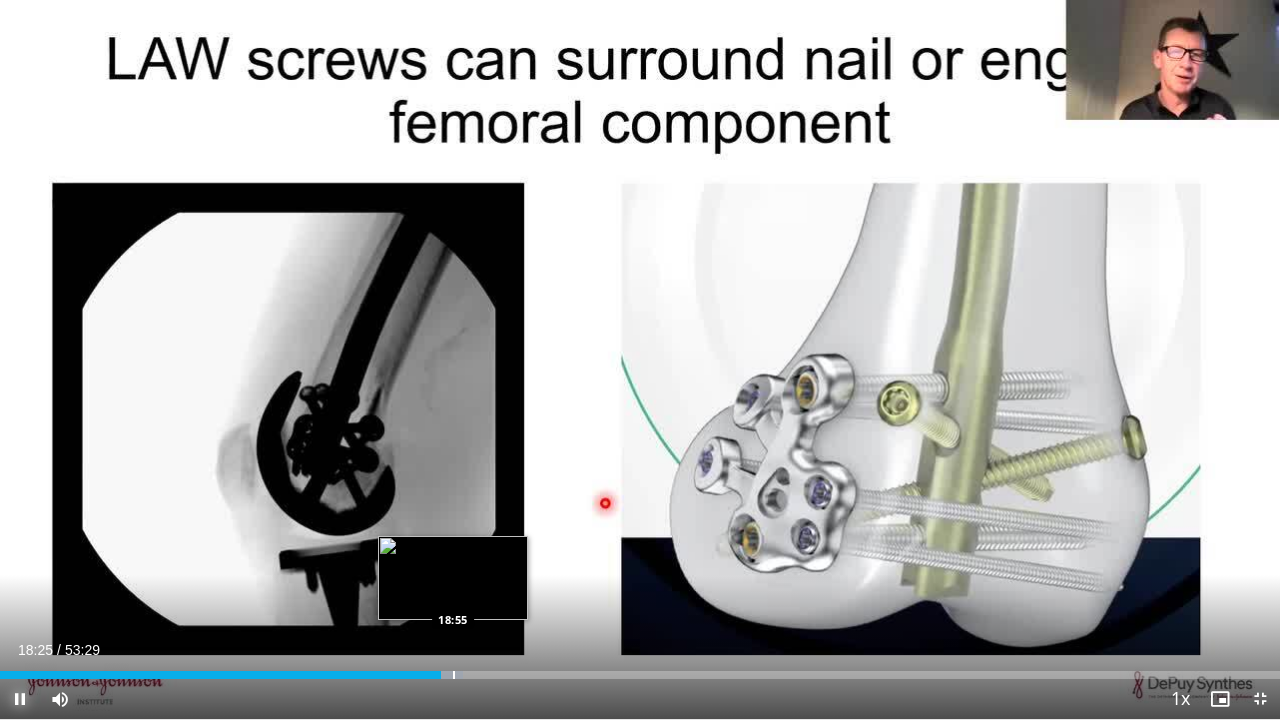 click at bounding box center (454, 675) 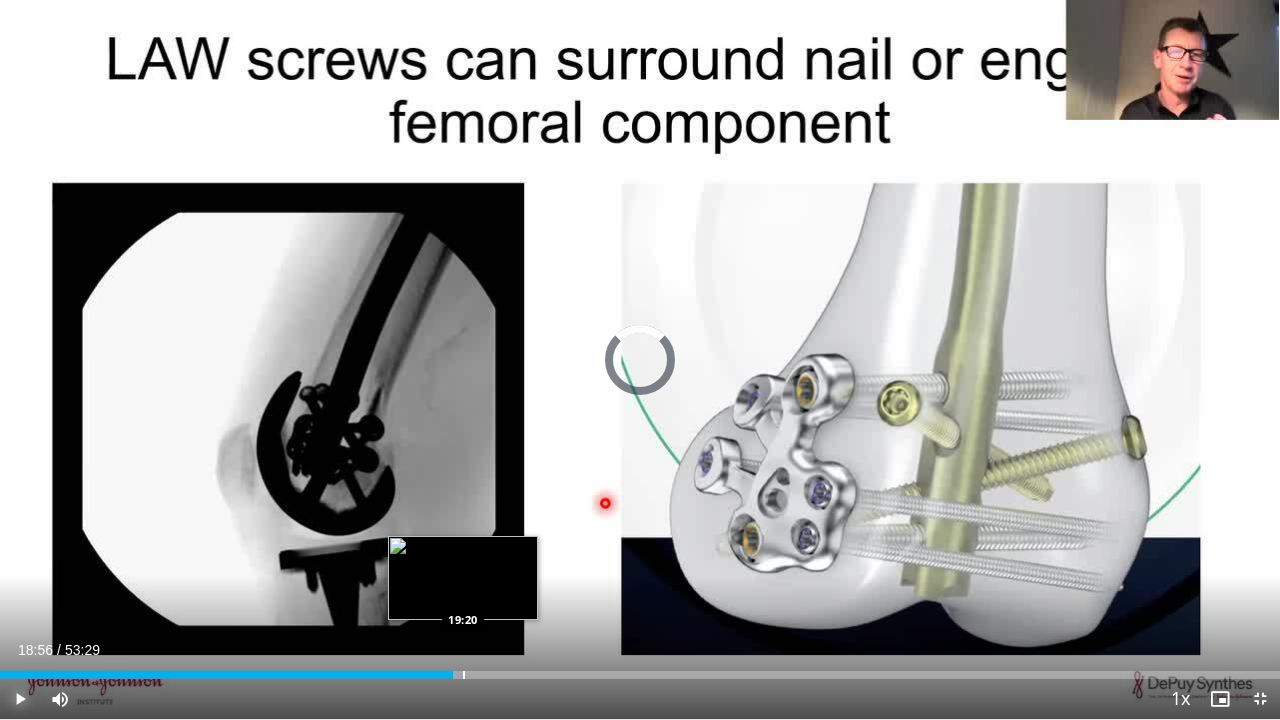 click at bounding box center [464, 675] 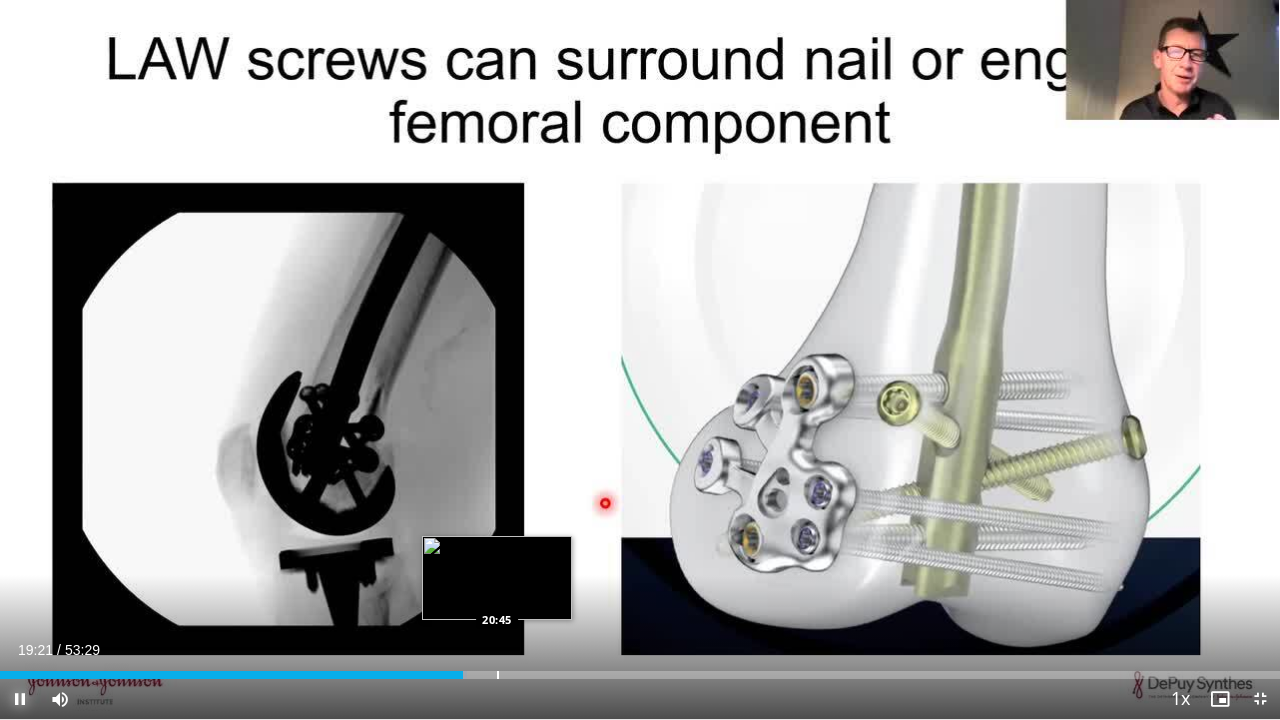 click at bounding box center [498, 675] 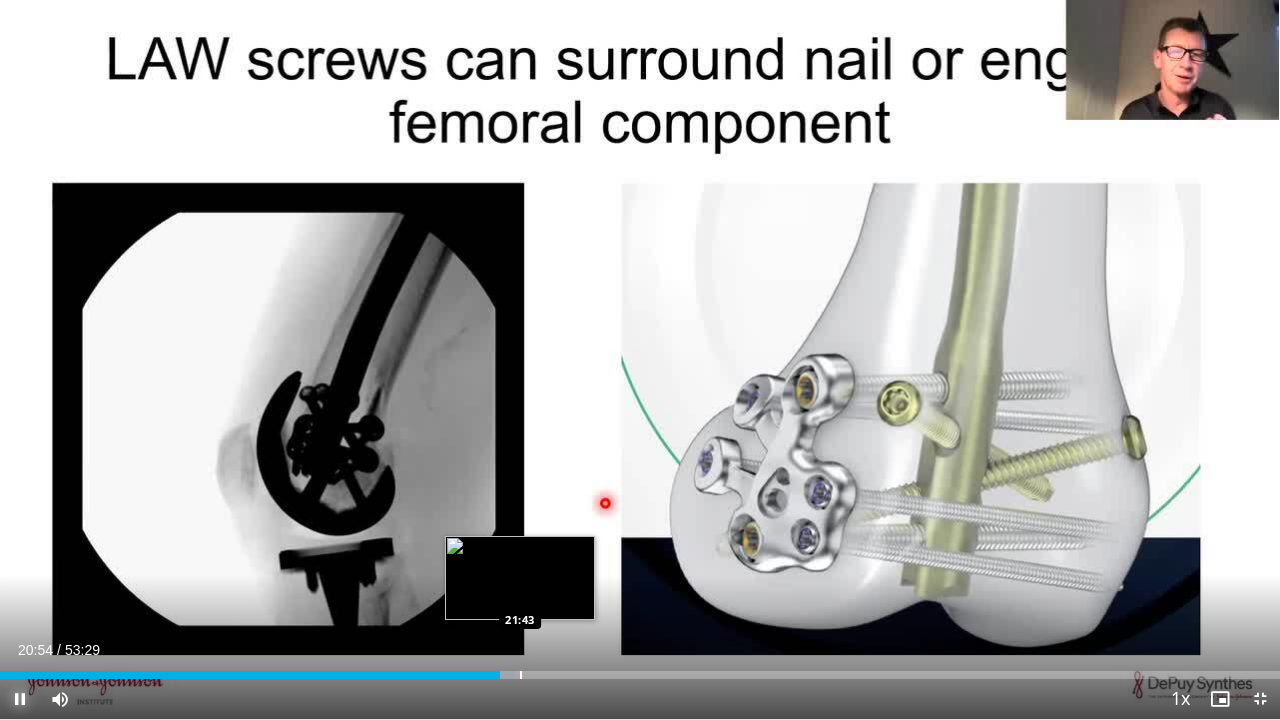 click on "Loaded :  40.20% 20:54 21:43" at bounding box center [640, 675] 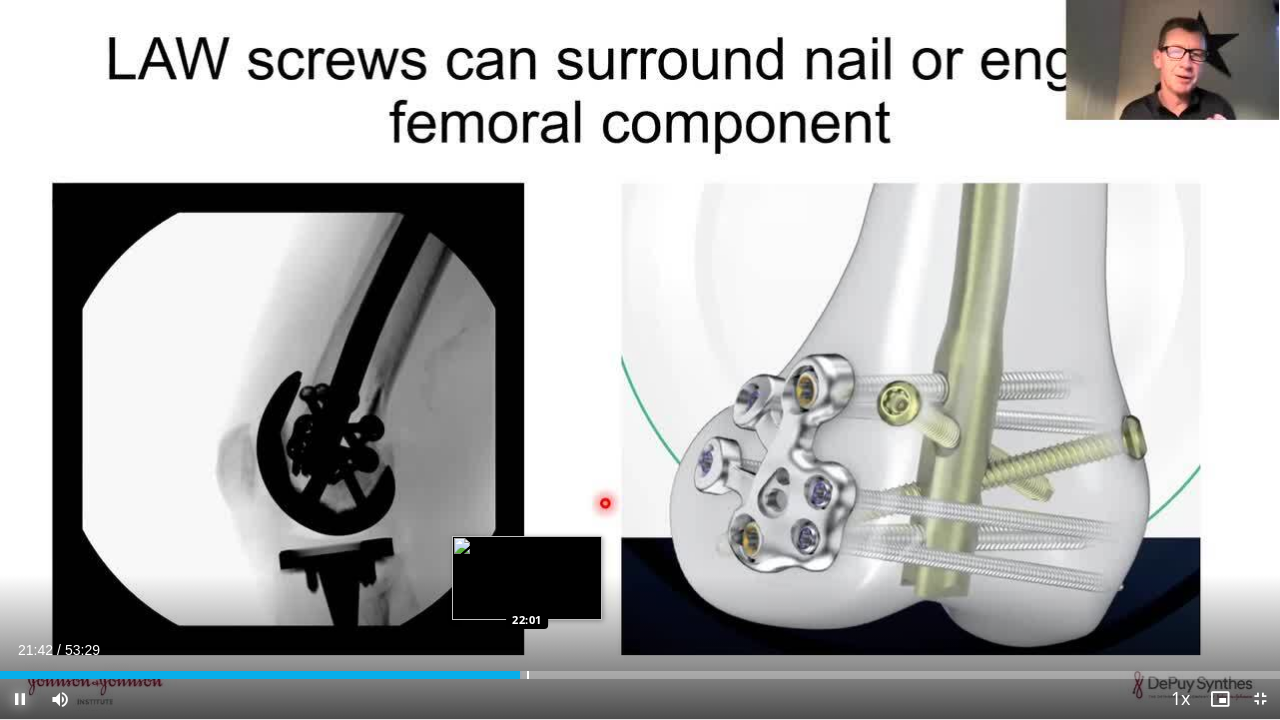 click at bounding box center [528, 675] 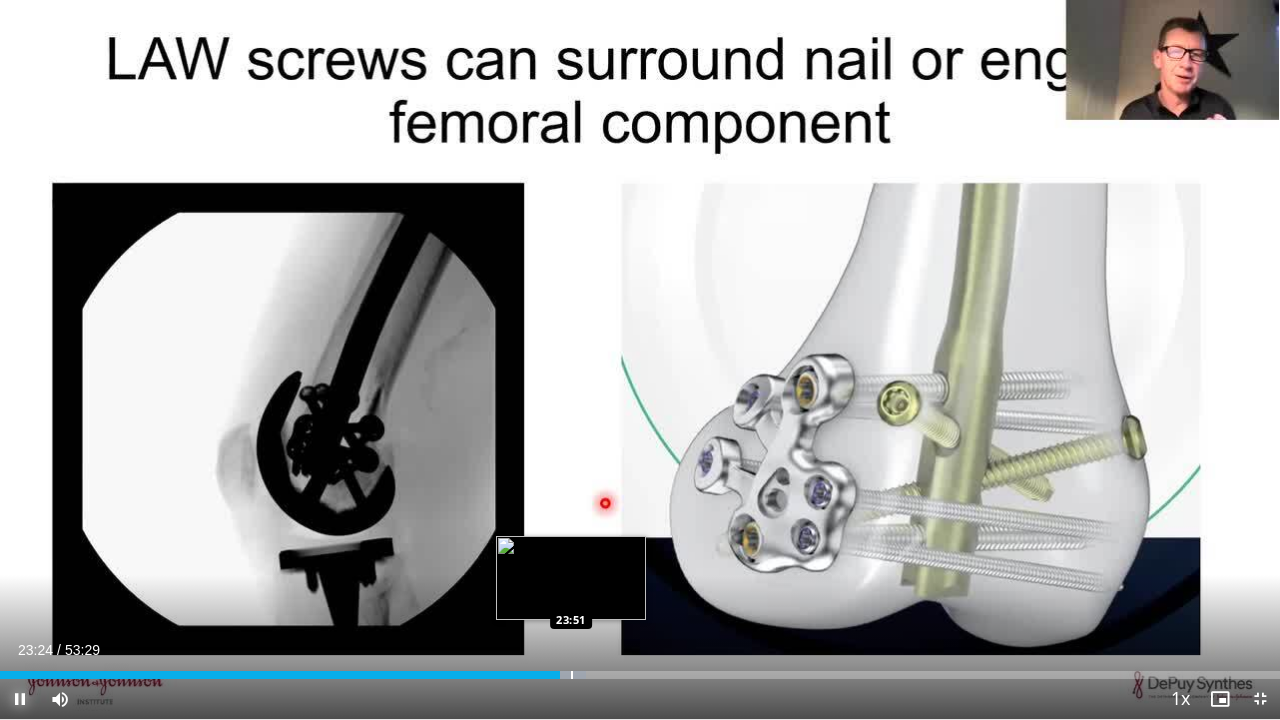 click at bounding box center (572, 675) 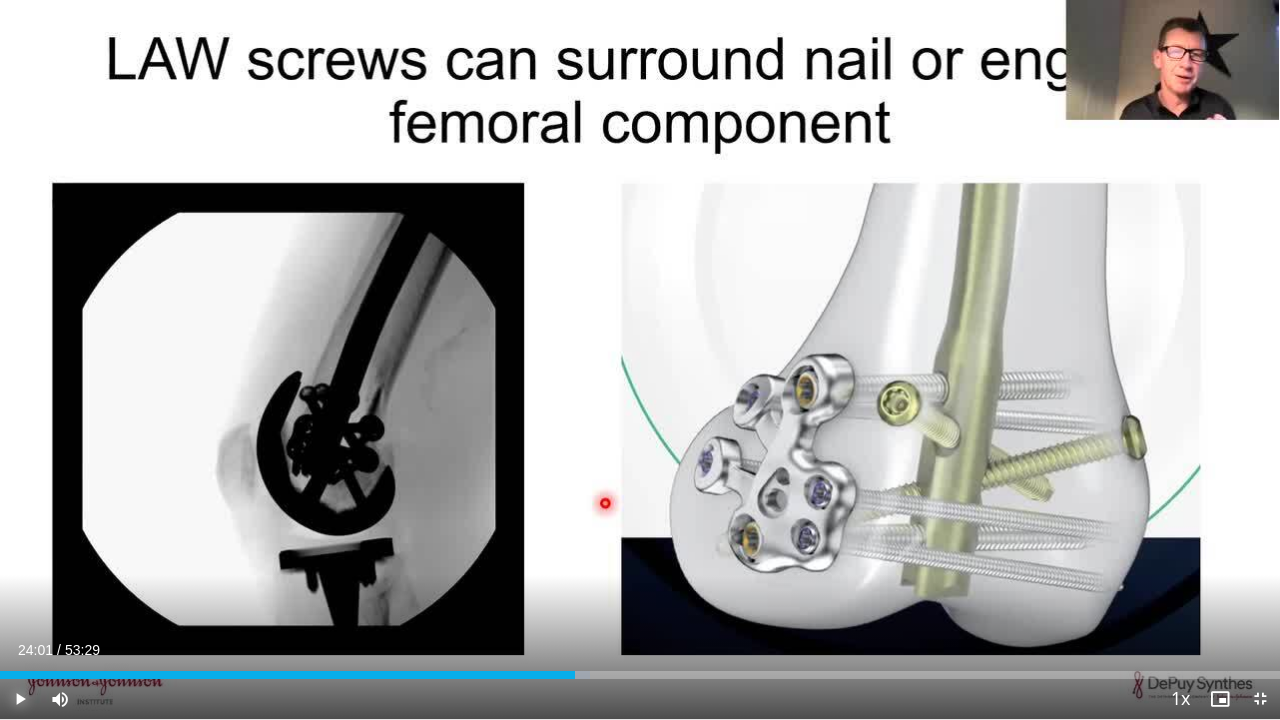 click at bounding box center (575, 675) 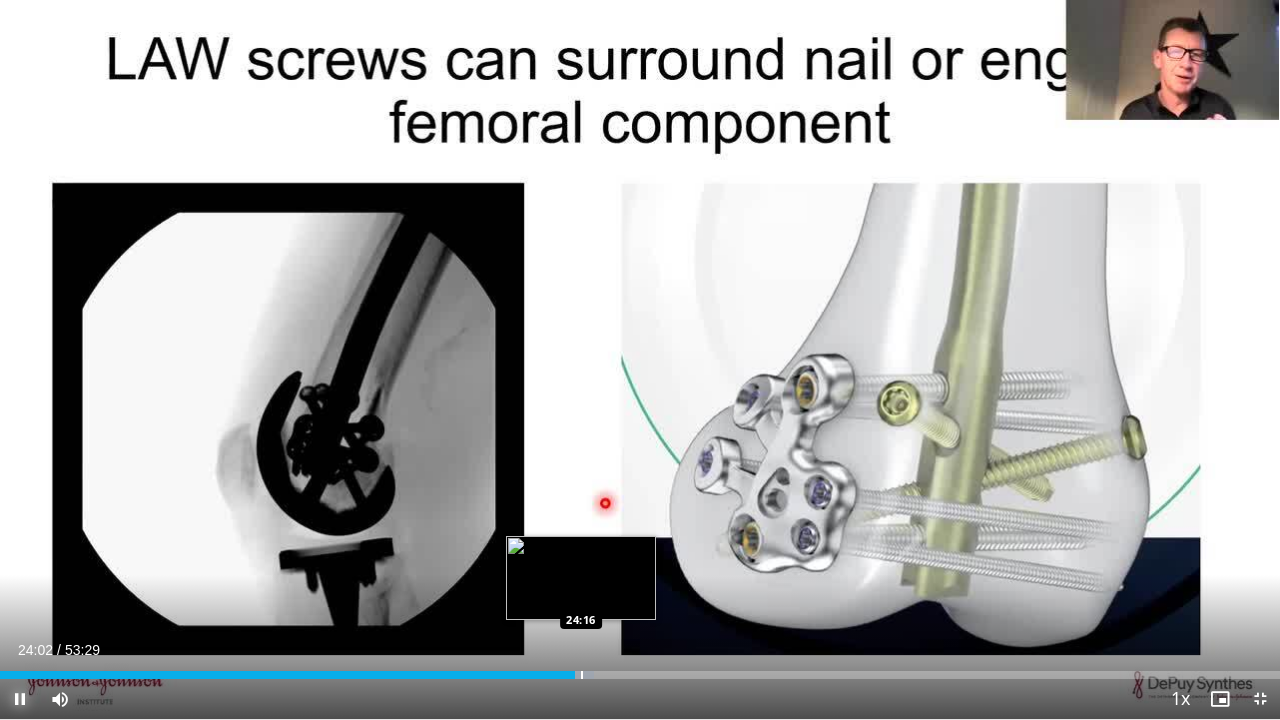 click at bounding box center (582, 675) 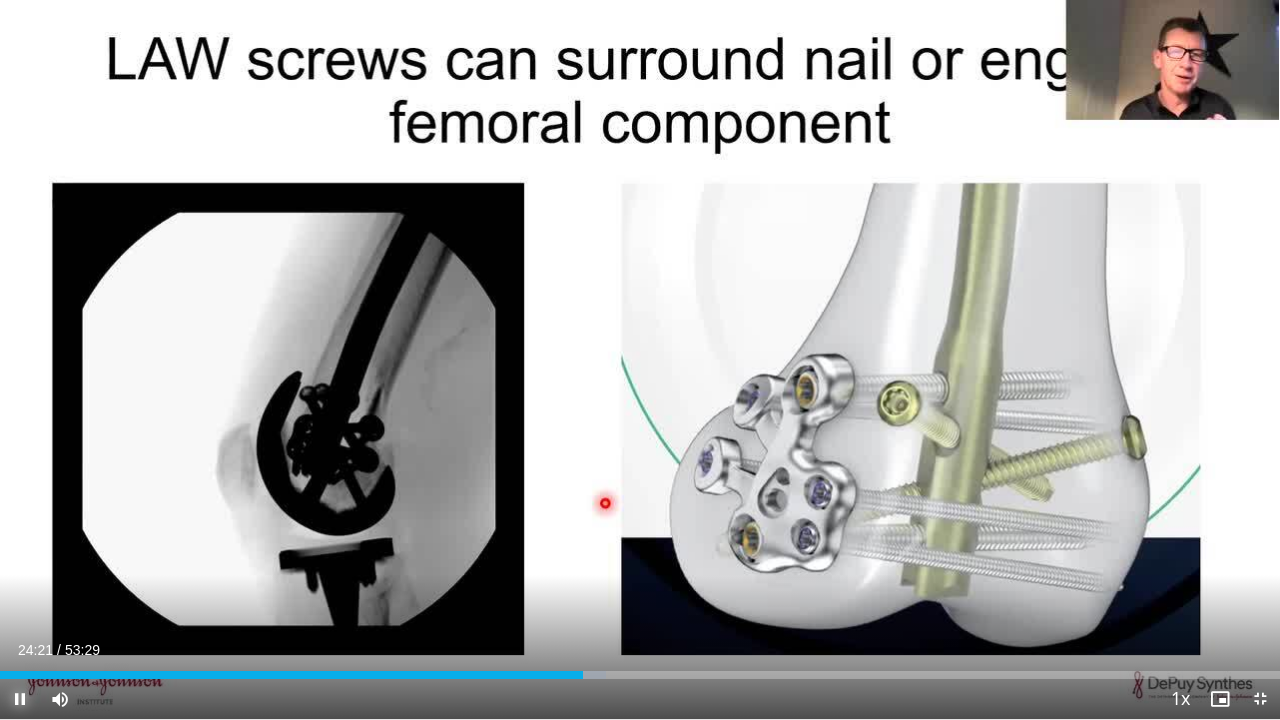 click at bounding box center [20, 699] 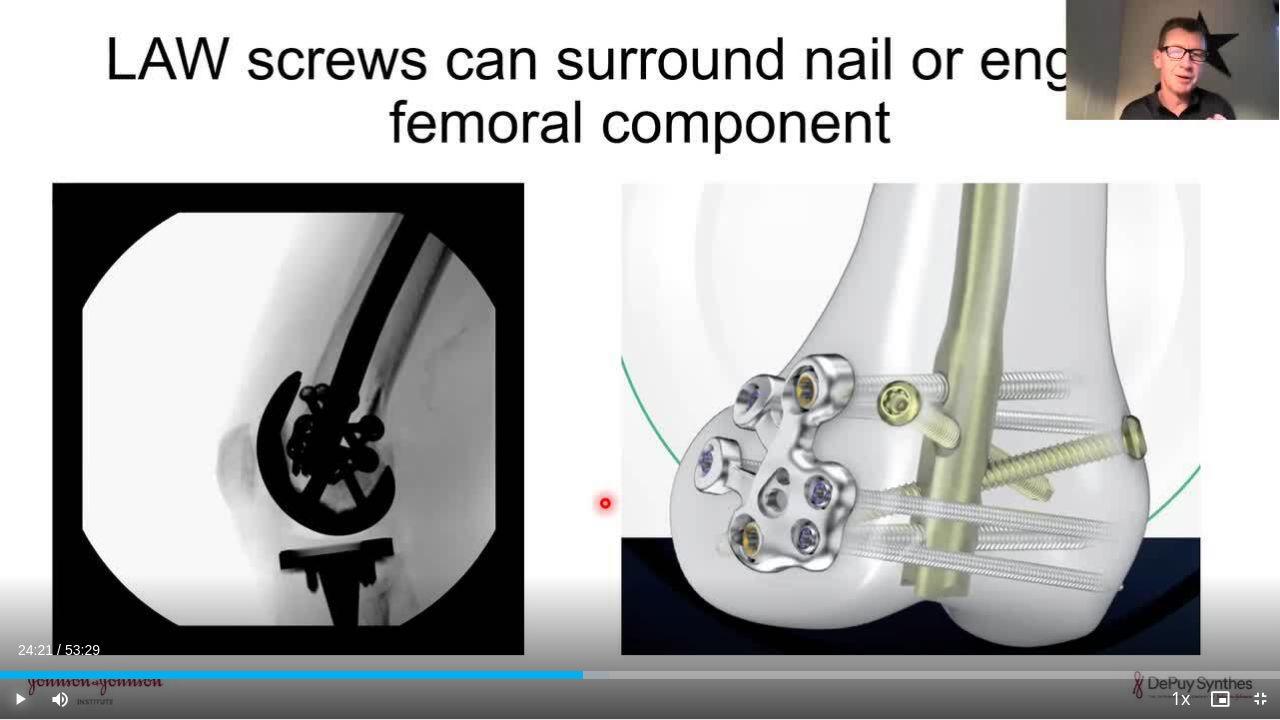 click at bounding box center (20, 699) 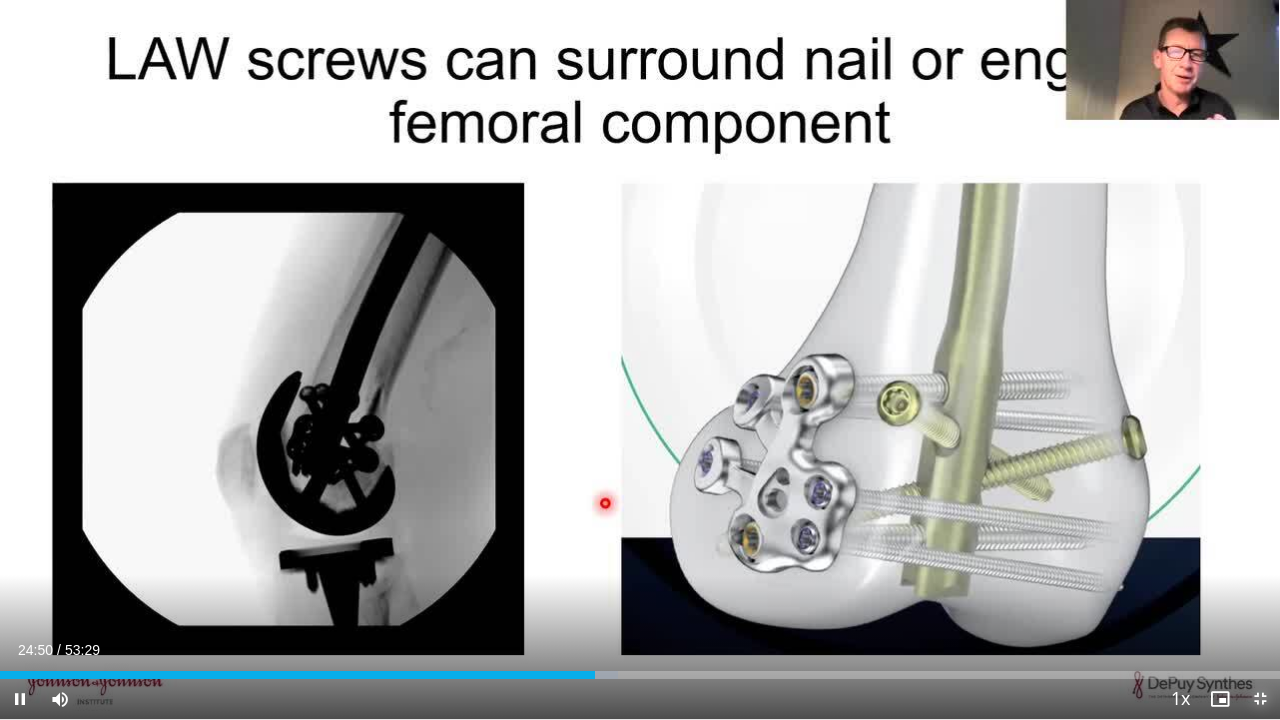 click at bounding box center (1260, 699) 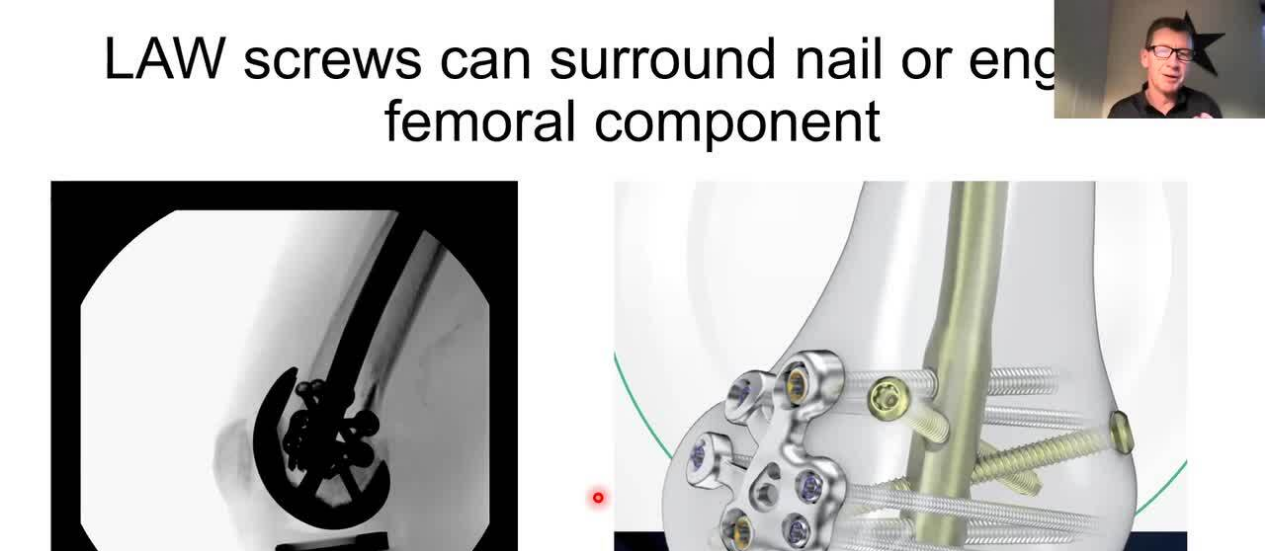 scroll, scrollTop: 112, scrollLeft: 0, axis: vertical 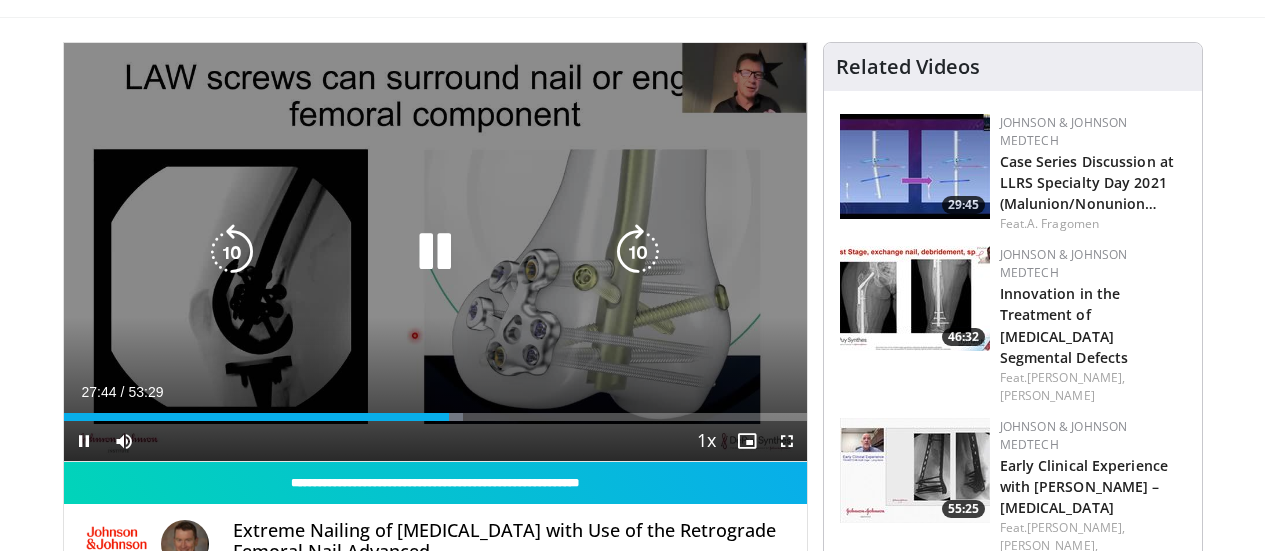 click at bounding box center [435, 252] 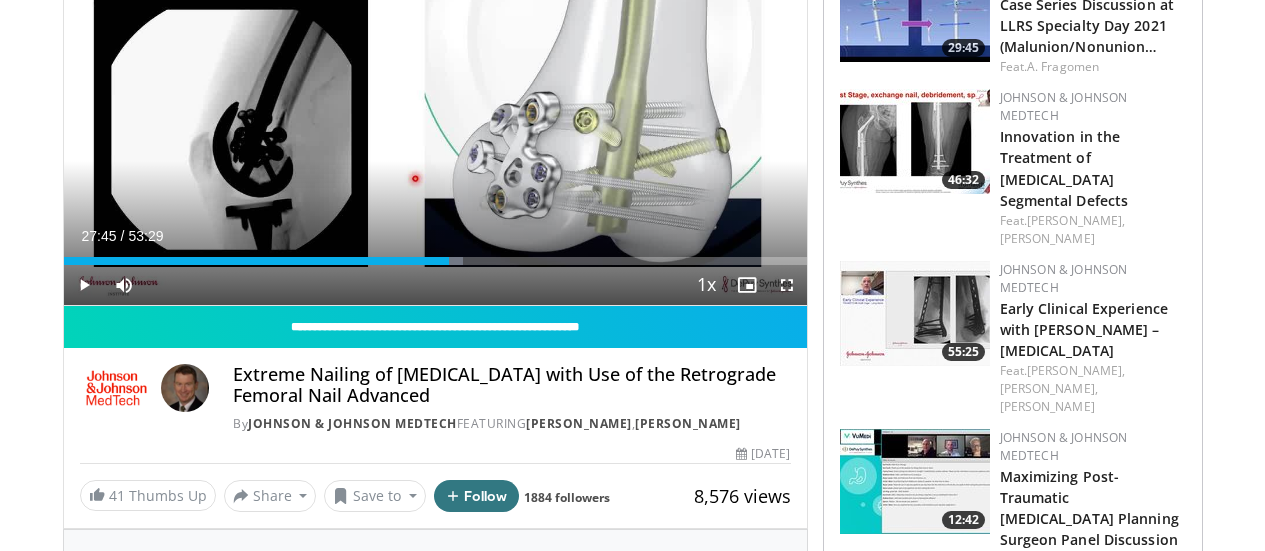 scroll, scrollTop: 112, scrollLeft: 0, axis: vertical 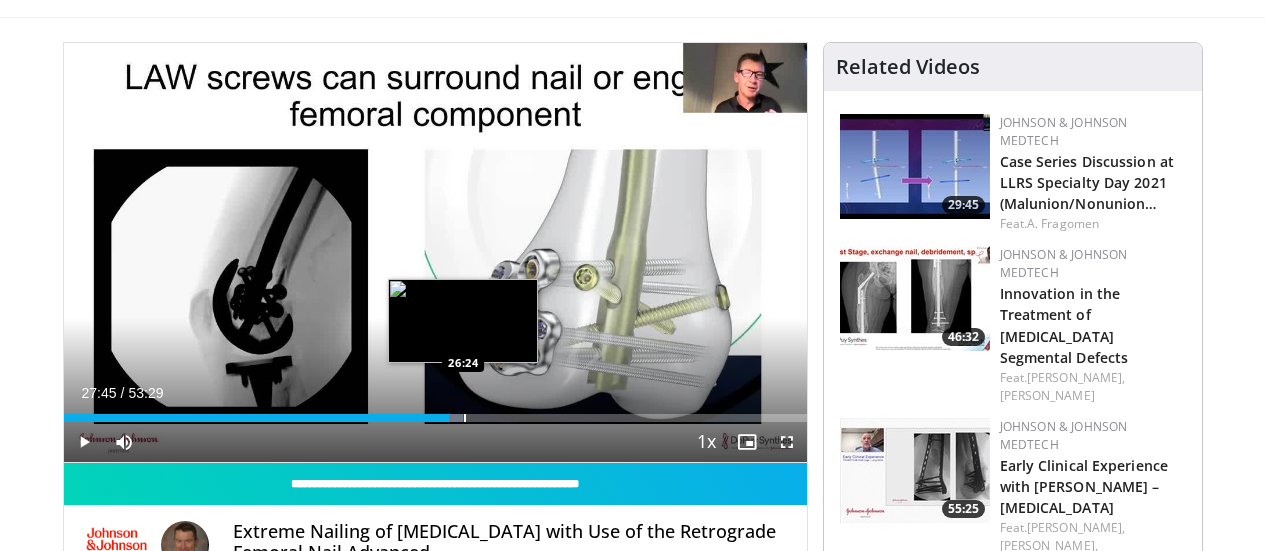 click at bounding box center [465, 418] 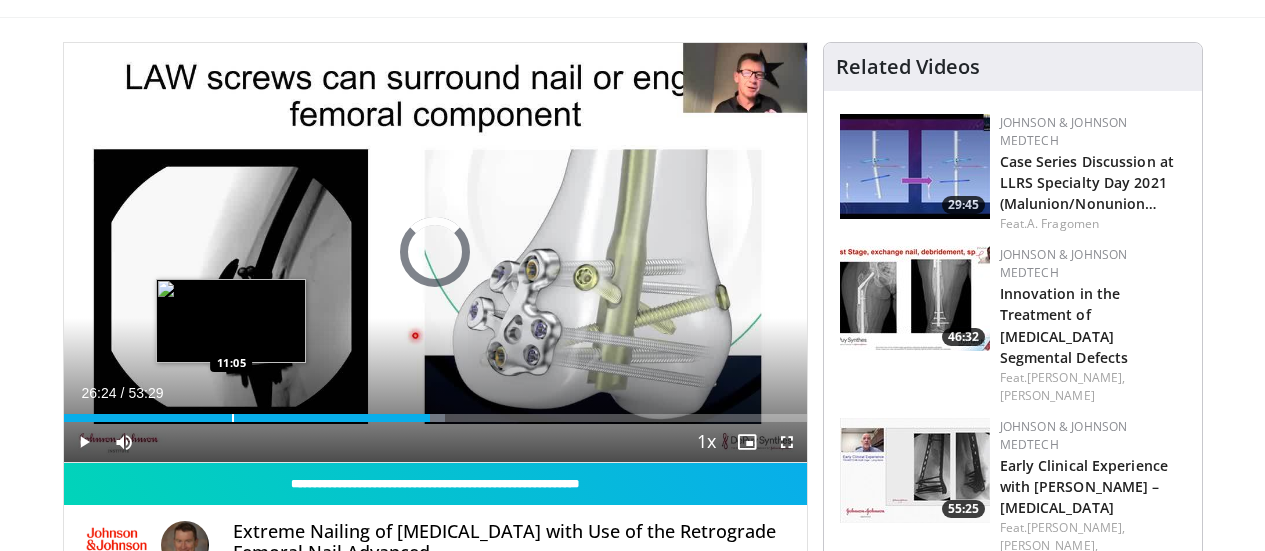 click on "Loaded :  51.31% 26:24 11:05" at bounding box center [435, 412] 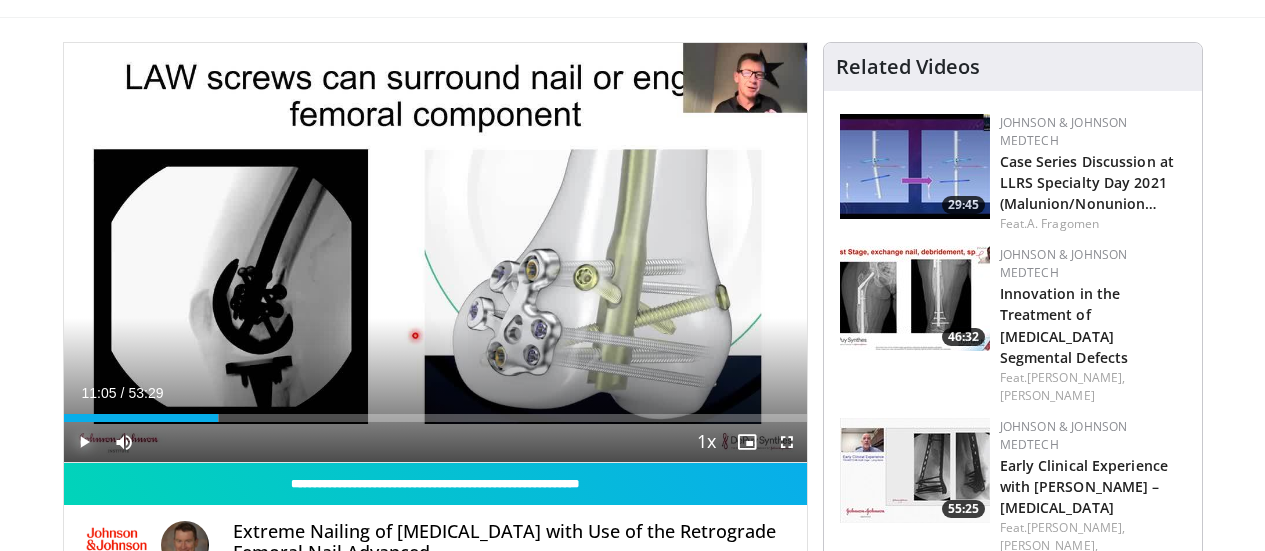 click at bounding box center [84, 442] 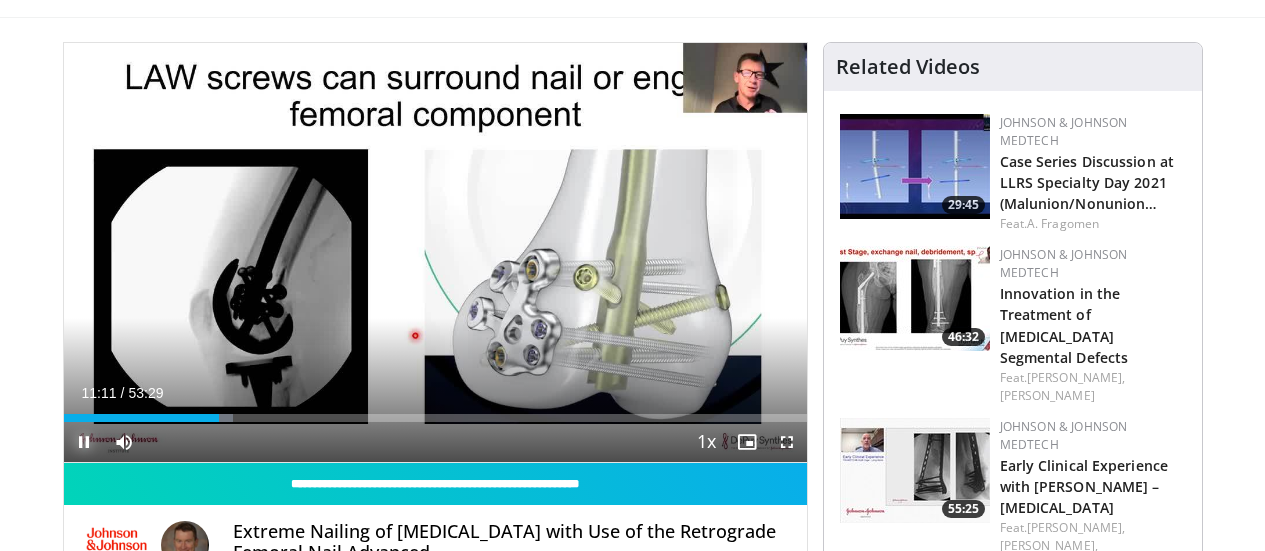 click at bounding box center (84, 442) 